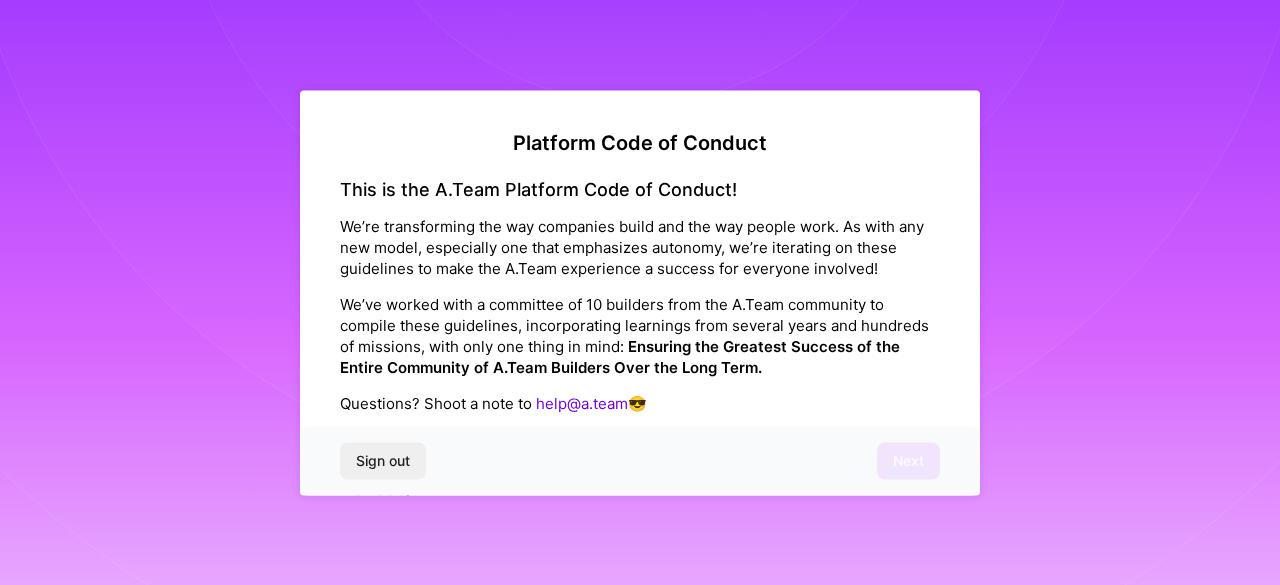 scroll, scrollTop: 0, scrollLeft: 0, axis: both 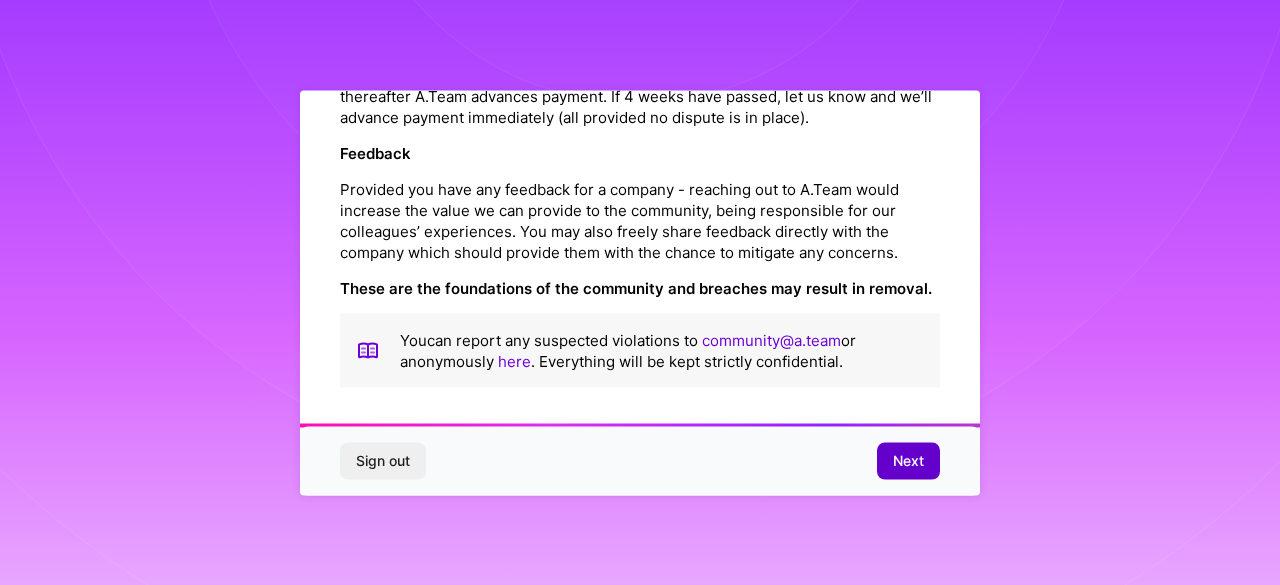click on "Next" at bounding box center (908, 461) 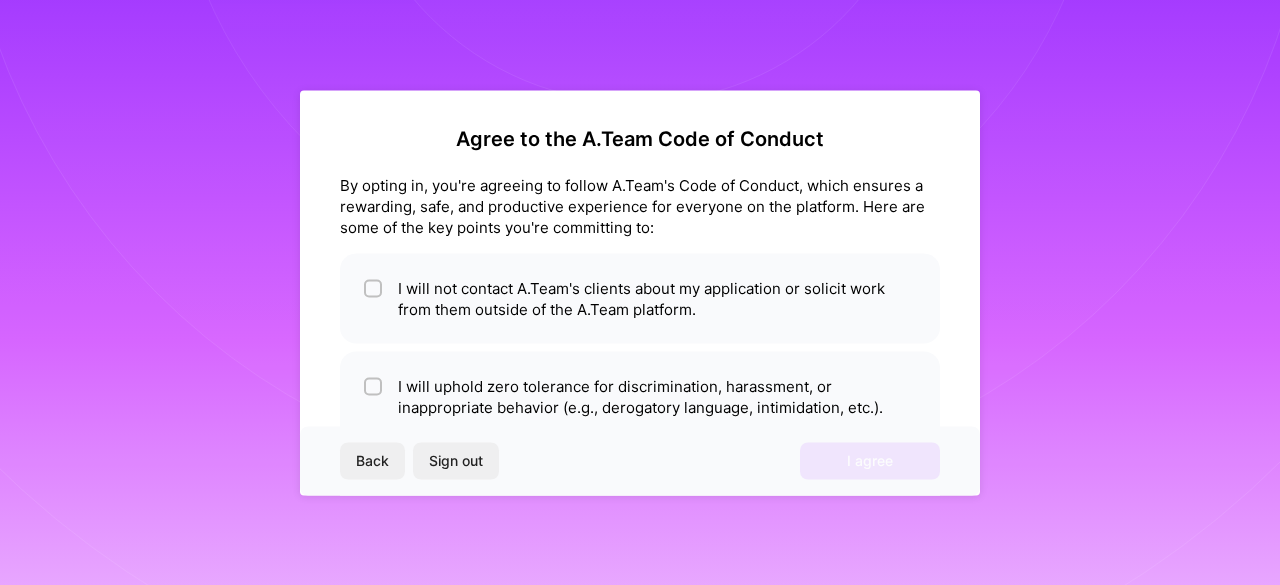 scroll, scrollTop: 60, scrollLeft: 0, axis: vertical 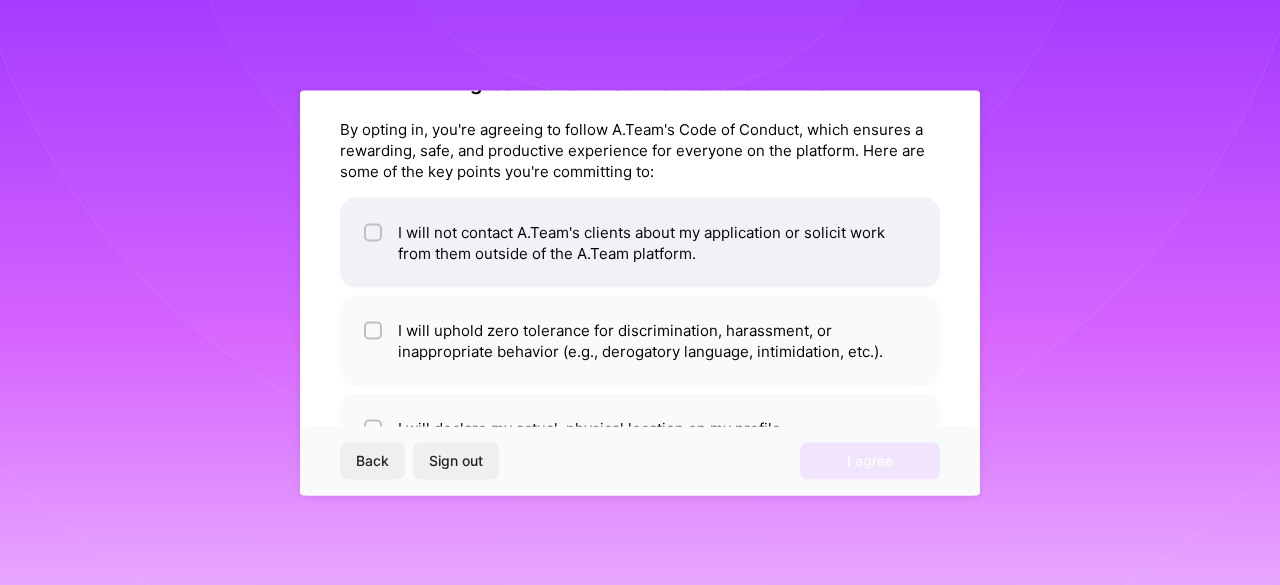click at bounding box center (373, 232) 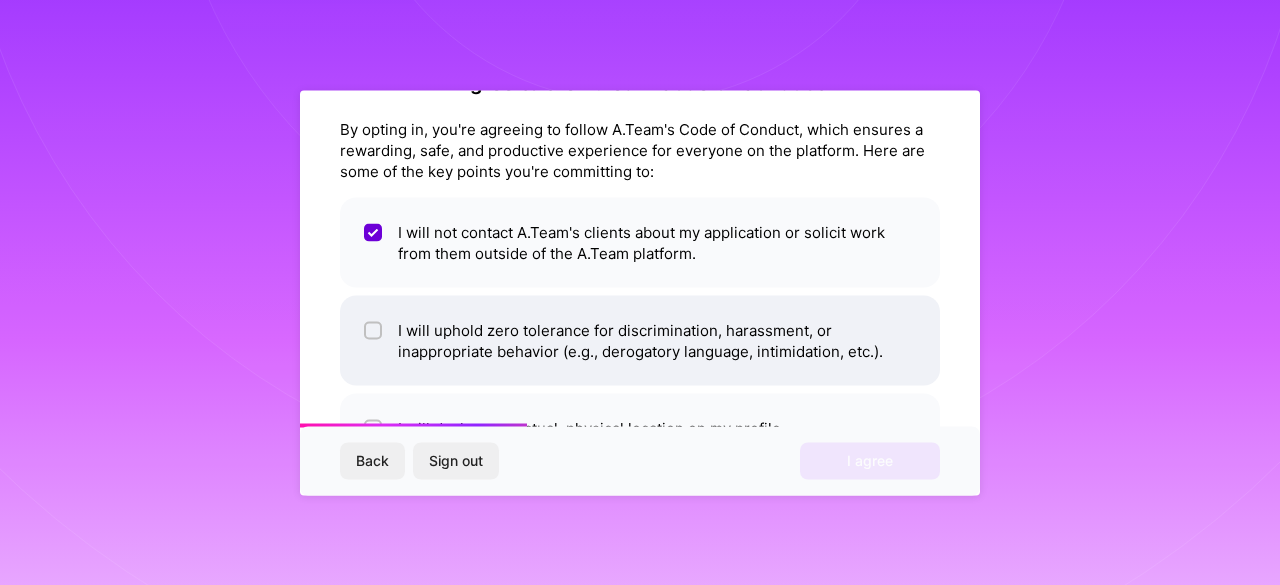 click at bounding box center (373, 330) 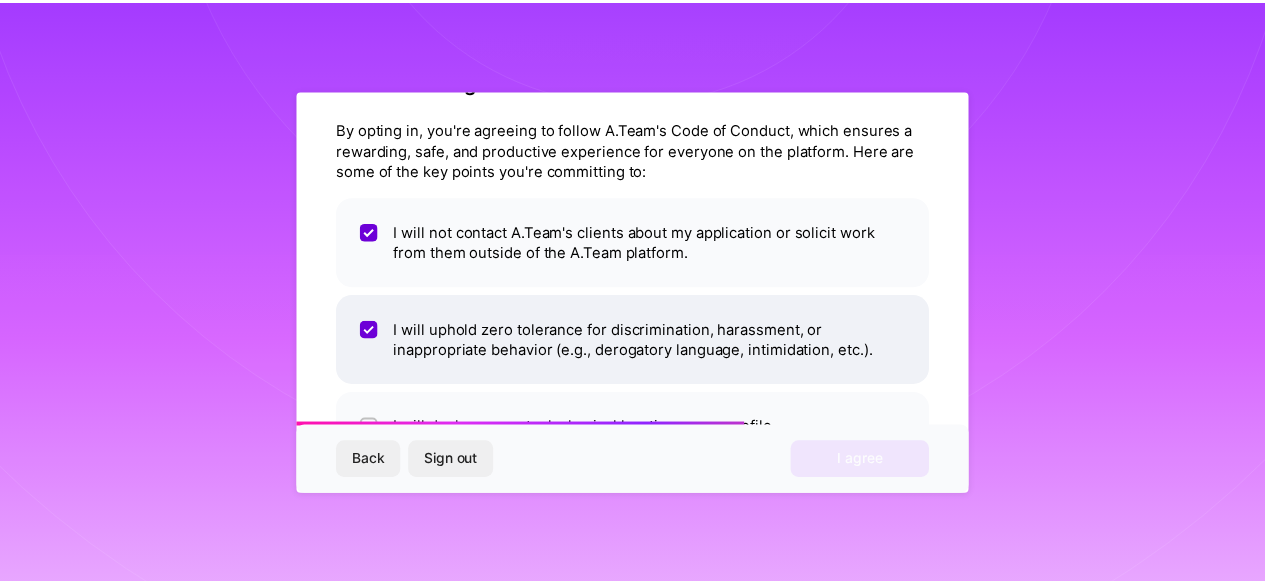 scroll, scrollTop: 134, scrollLeft: 0, axis: vertical 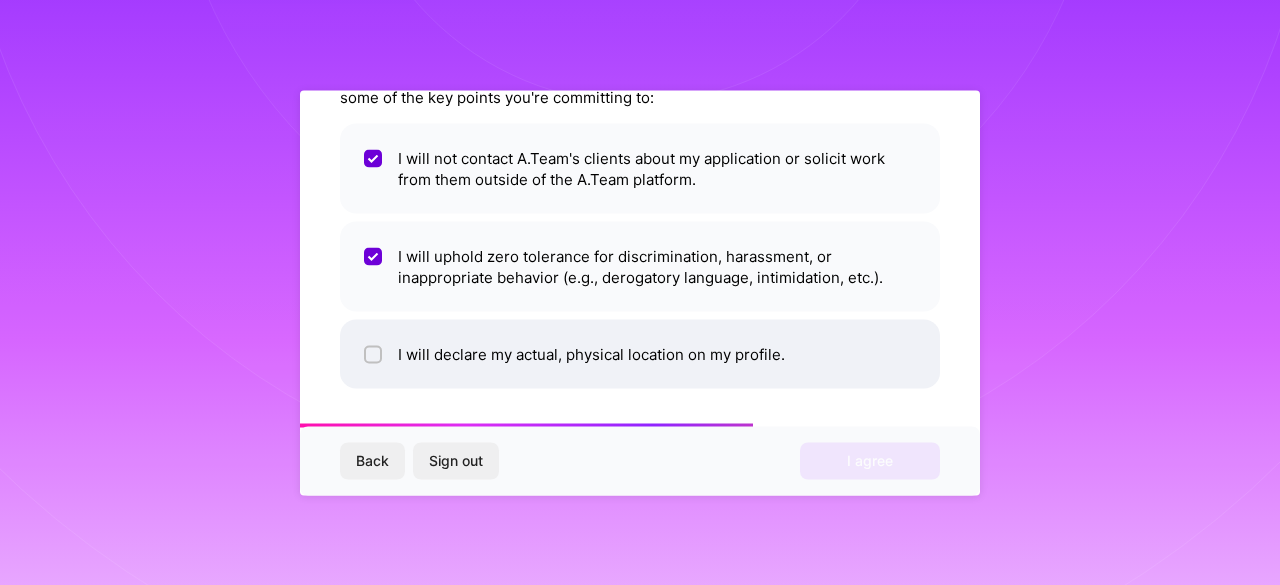 click at bounding box center (375, 355) 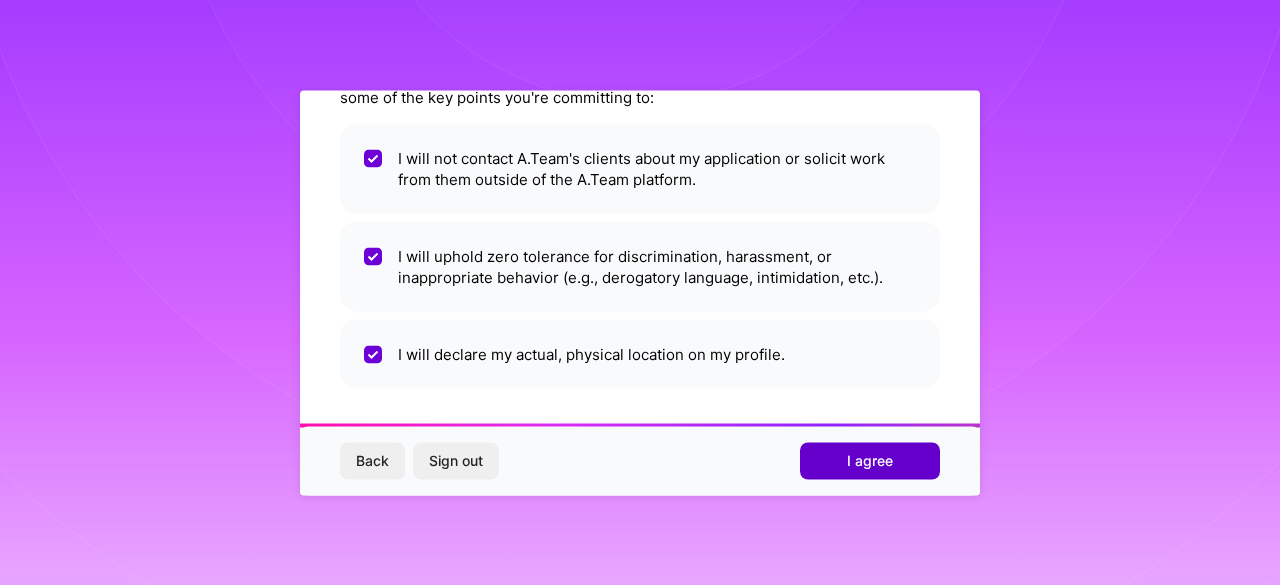 click on "I agree" at bounding box center (870, 461) 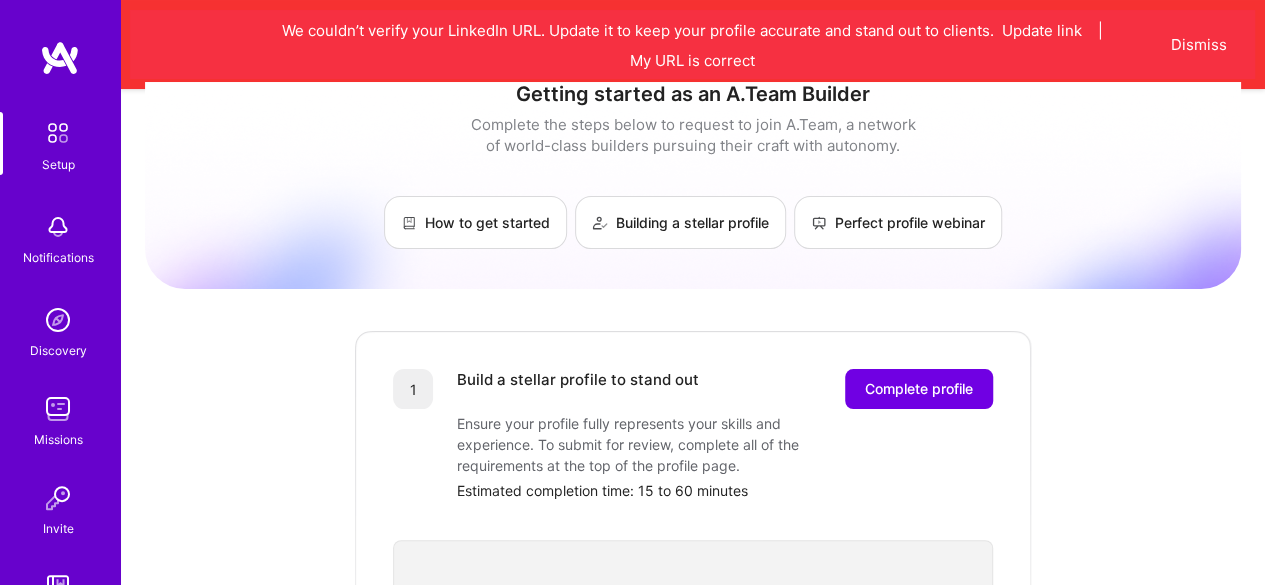 scroll, scrollTop: 126, scrollLeft: 0, axis: vertical 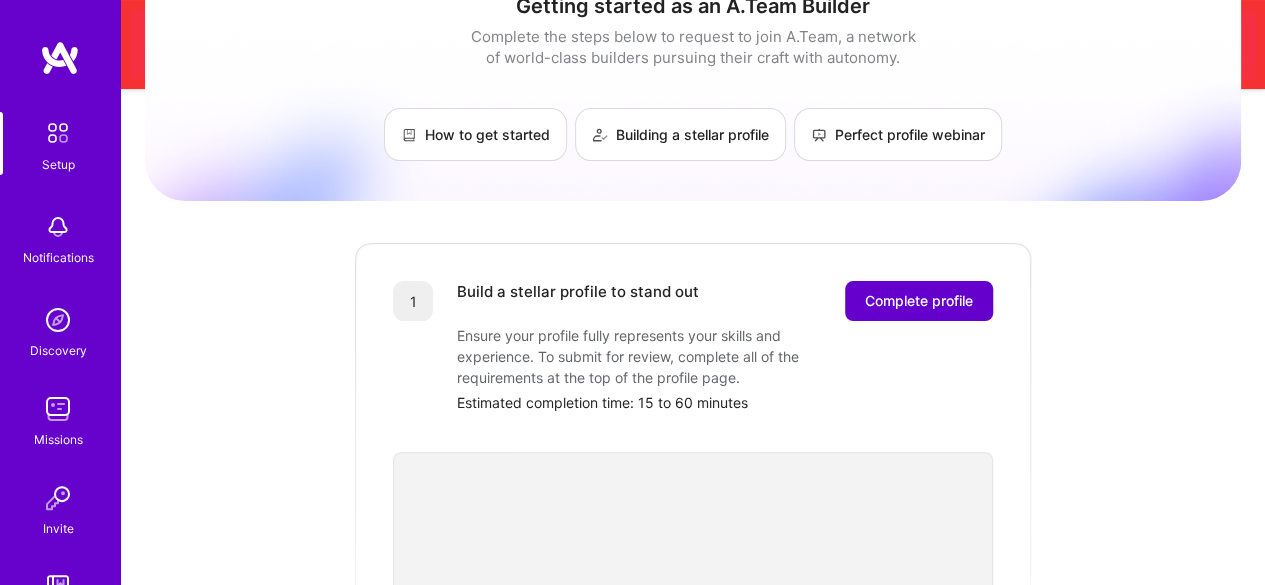 click on "Complete profile" at bounding box center (919, 301) 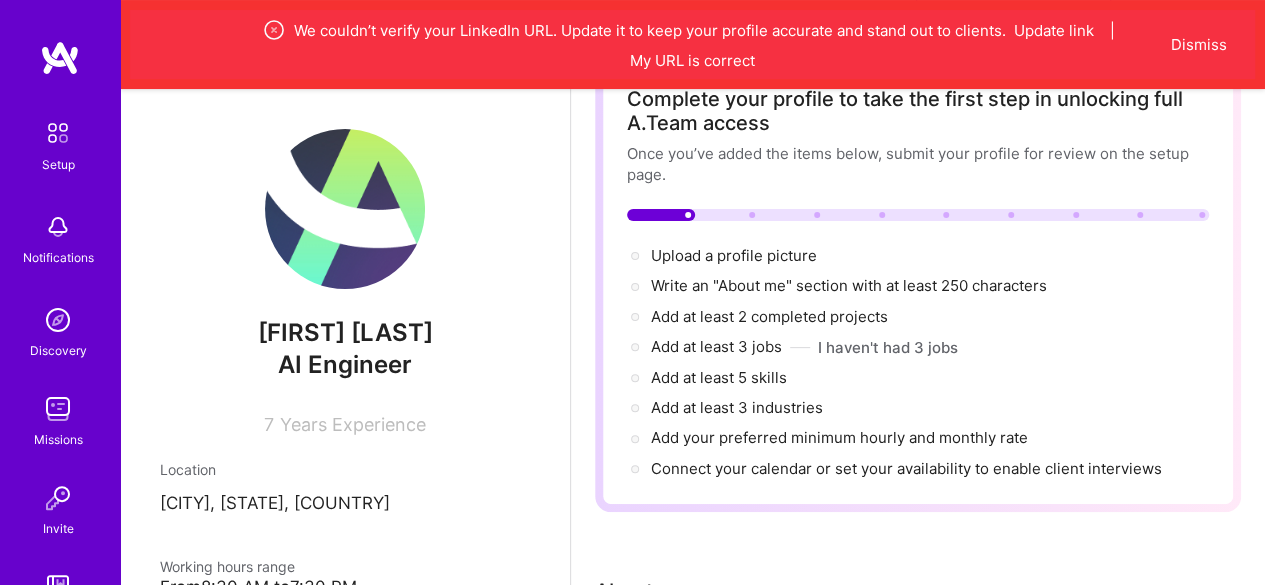 scroll, scrollTop: 141, scrollLeft: 0, axis: vertical 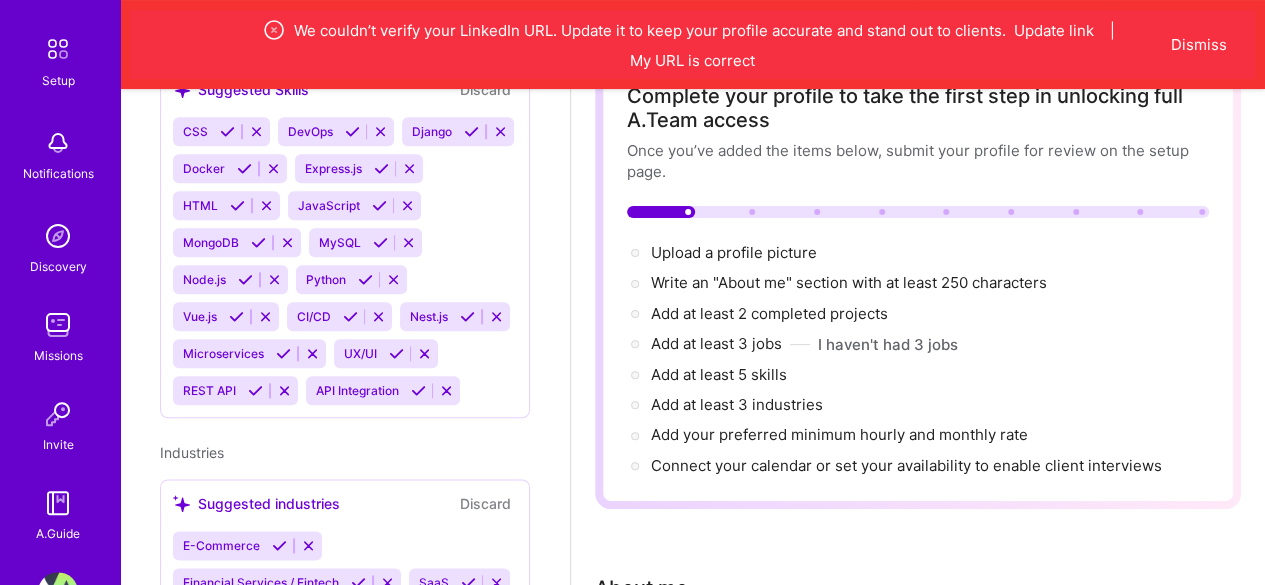 click at bounding box center (58, 414) 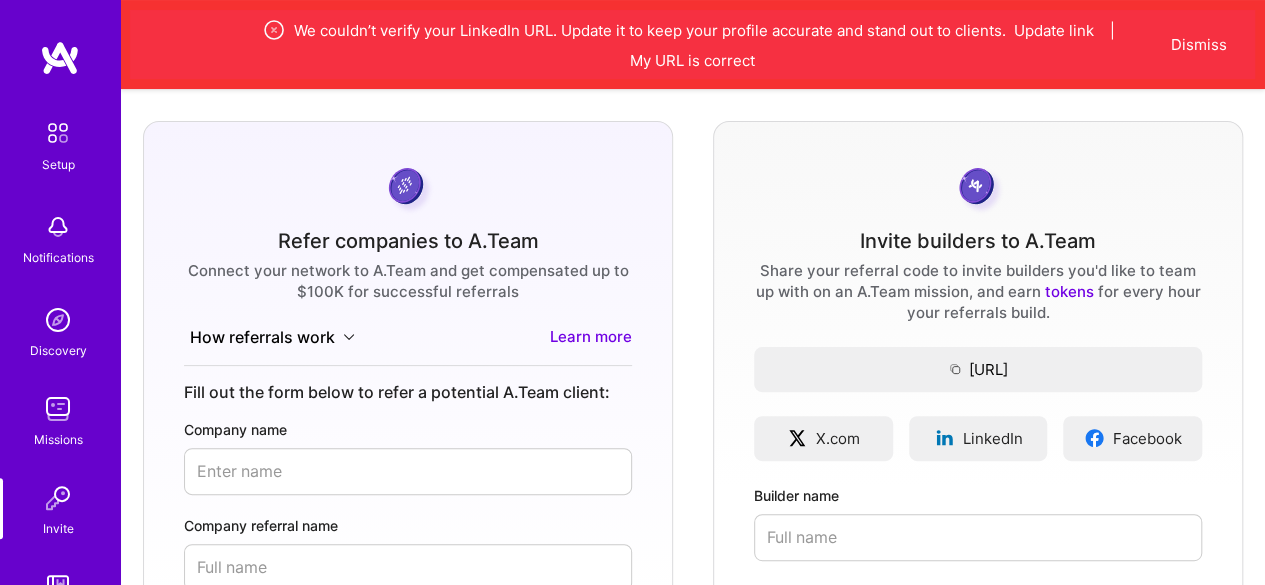 scroll, scrollTop: 114, scrollLeft: 0, axis: vertical 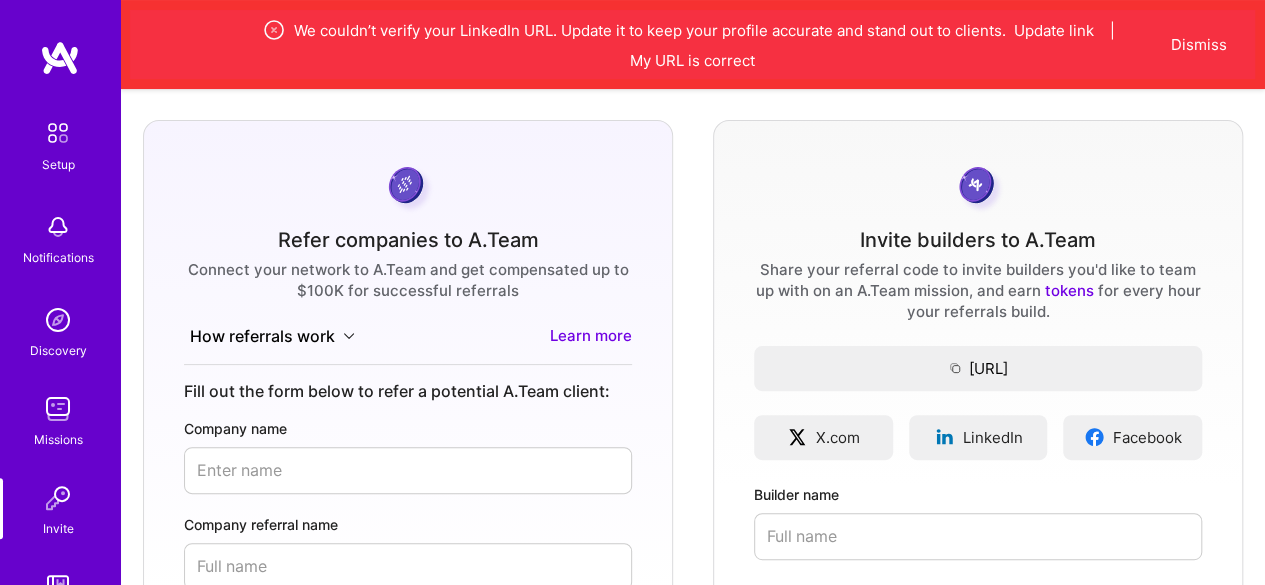 click at bounding box center [58, 133] 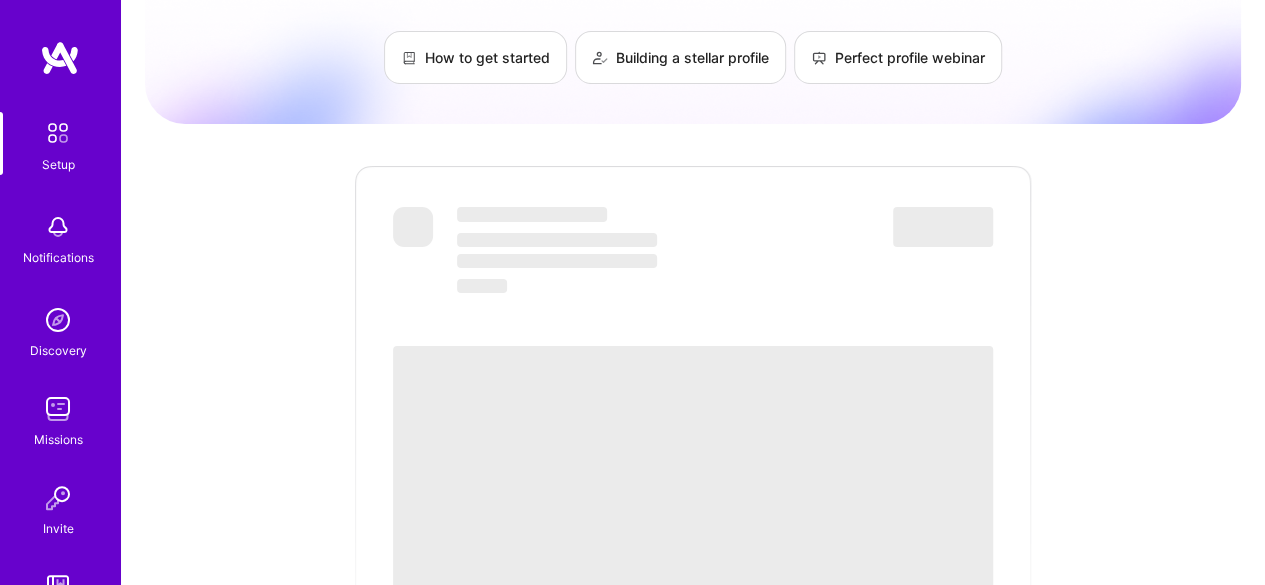 scroll, scrollTop: 0, scrollLeft: 0, axis: both 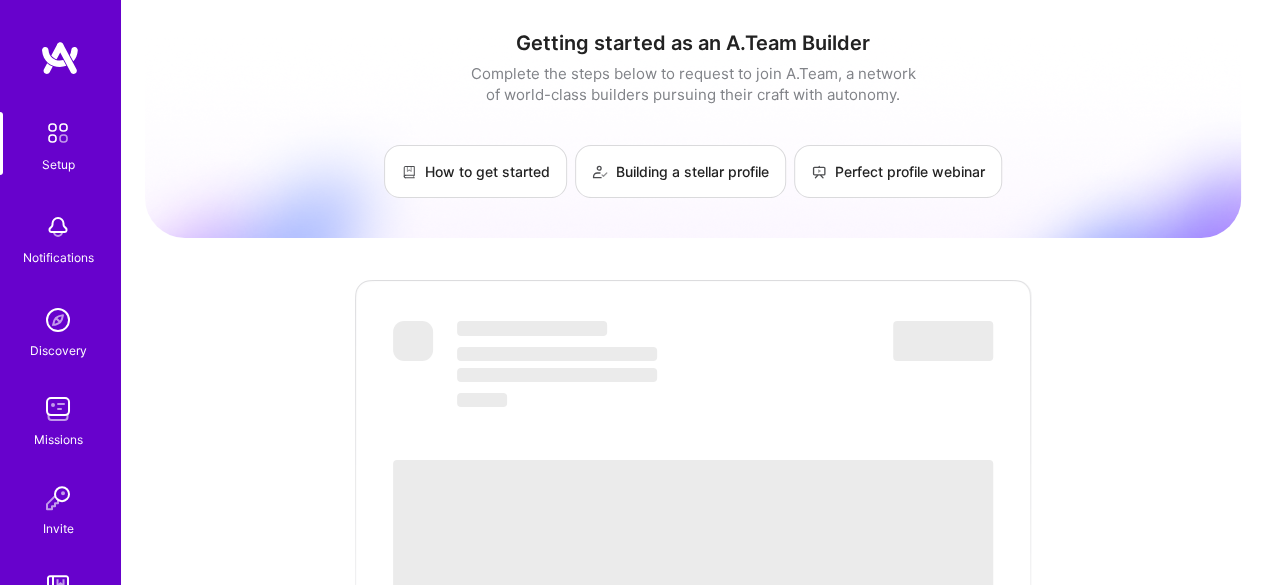 click at bounding box center [58, 320] 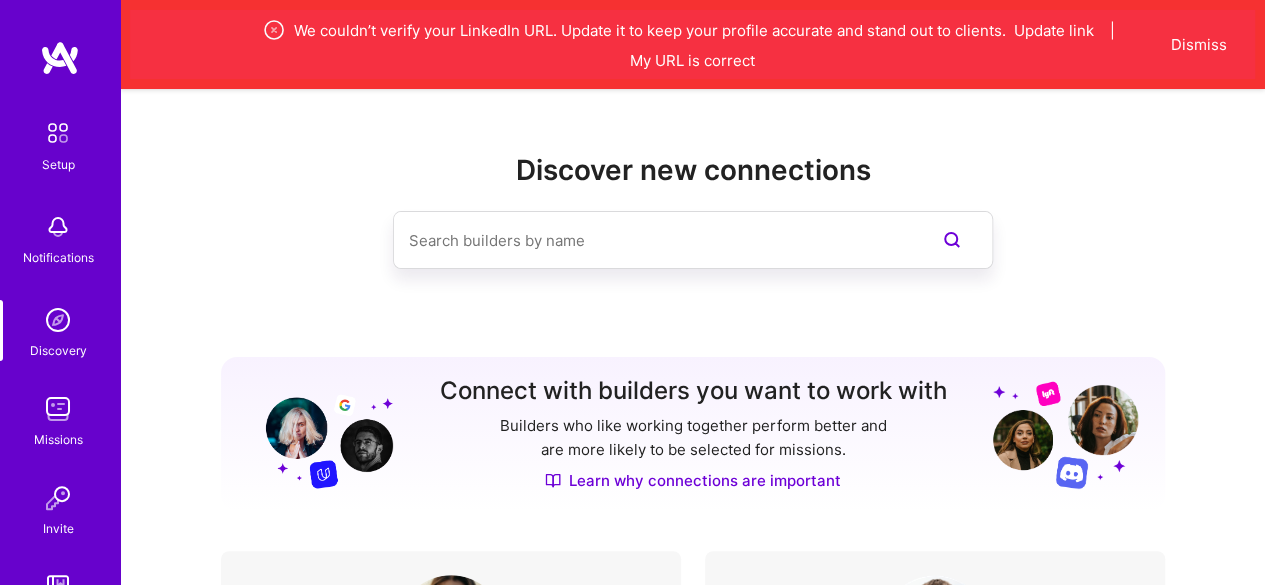 click on "Setup" at bounding box center (58, 164) 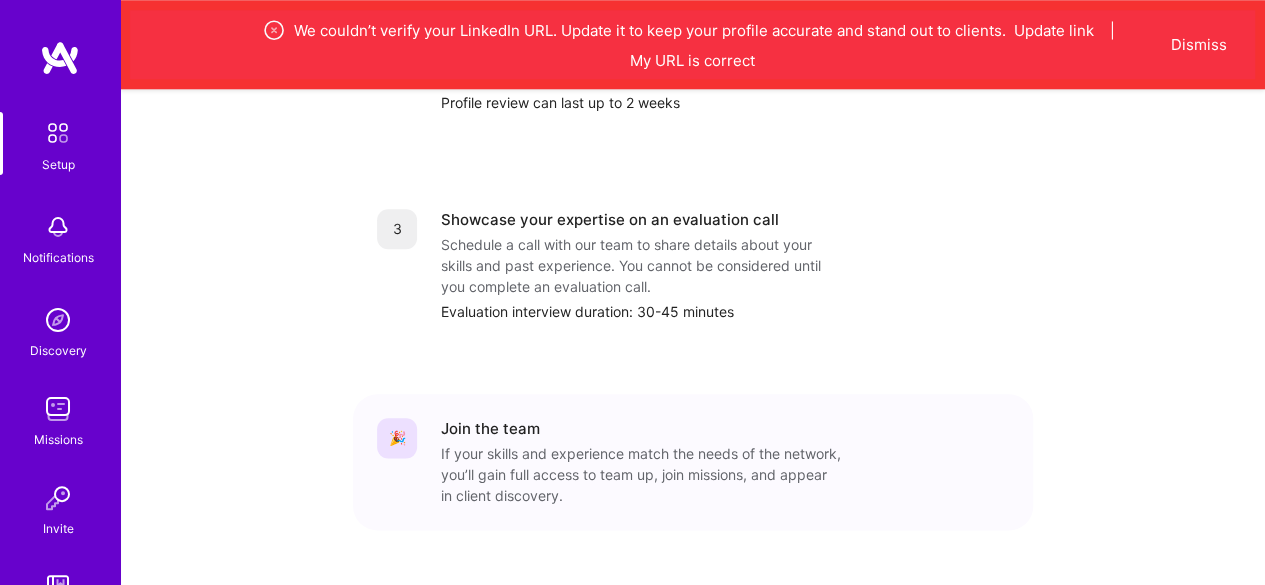 scroll, scrollTop: 1022, scrollLeft: 0, axis: vertical 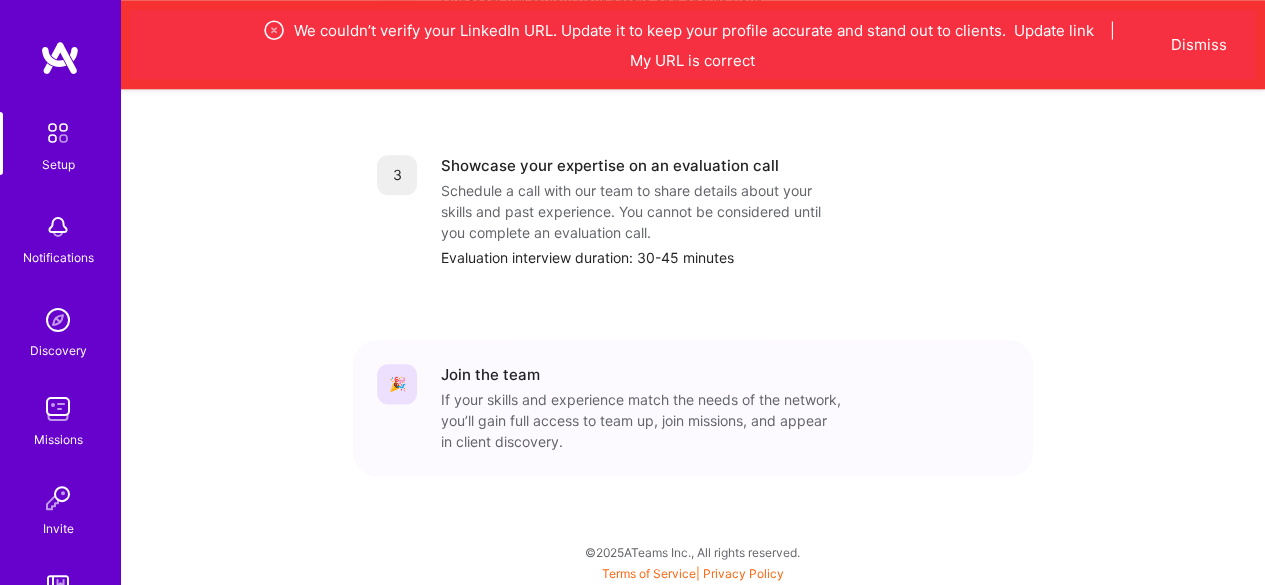 click at bounding box center (58, 227) 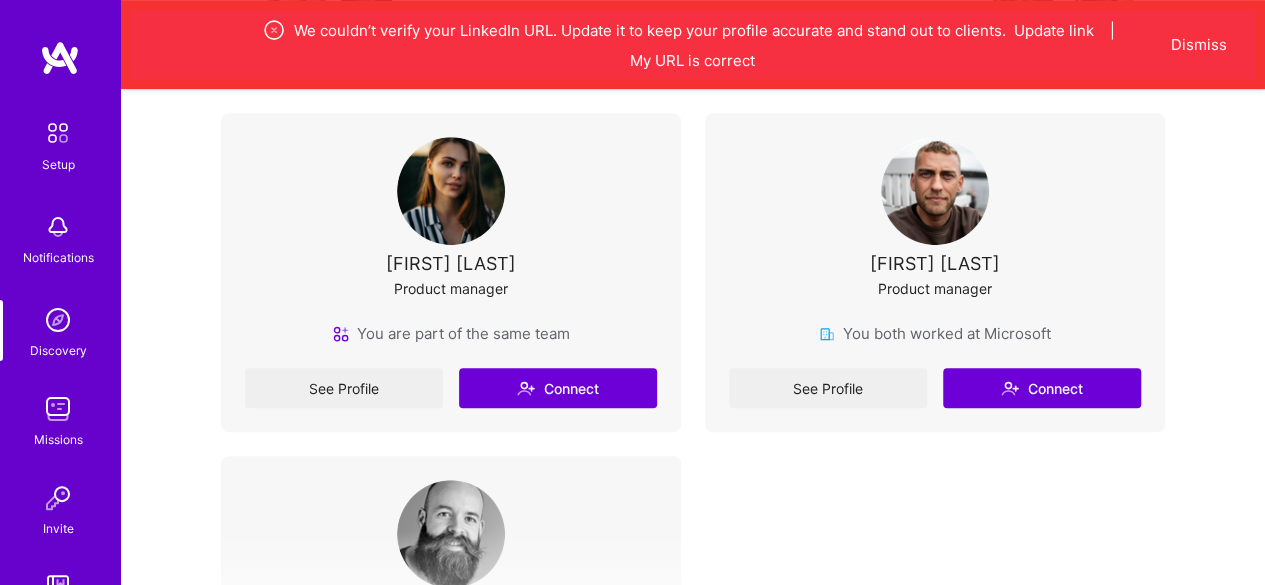 scroll, scrollTop: 440, scrollLeft: 0, axis: vertical 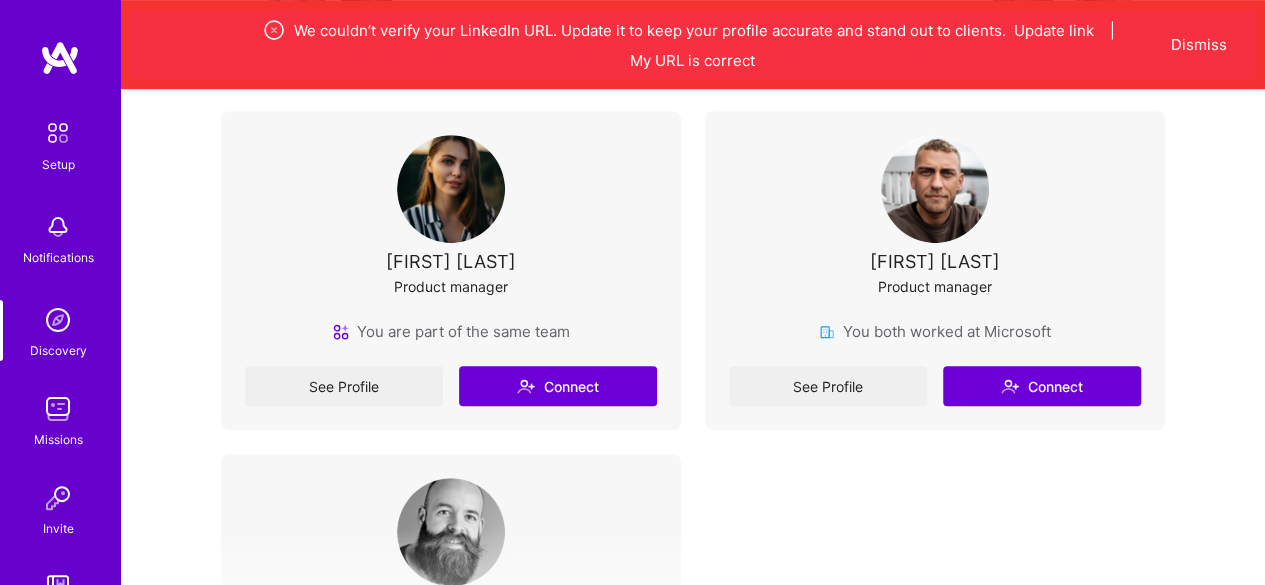 click on "[FIRST] [LAST]" at bounding box center (451, 261) 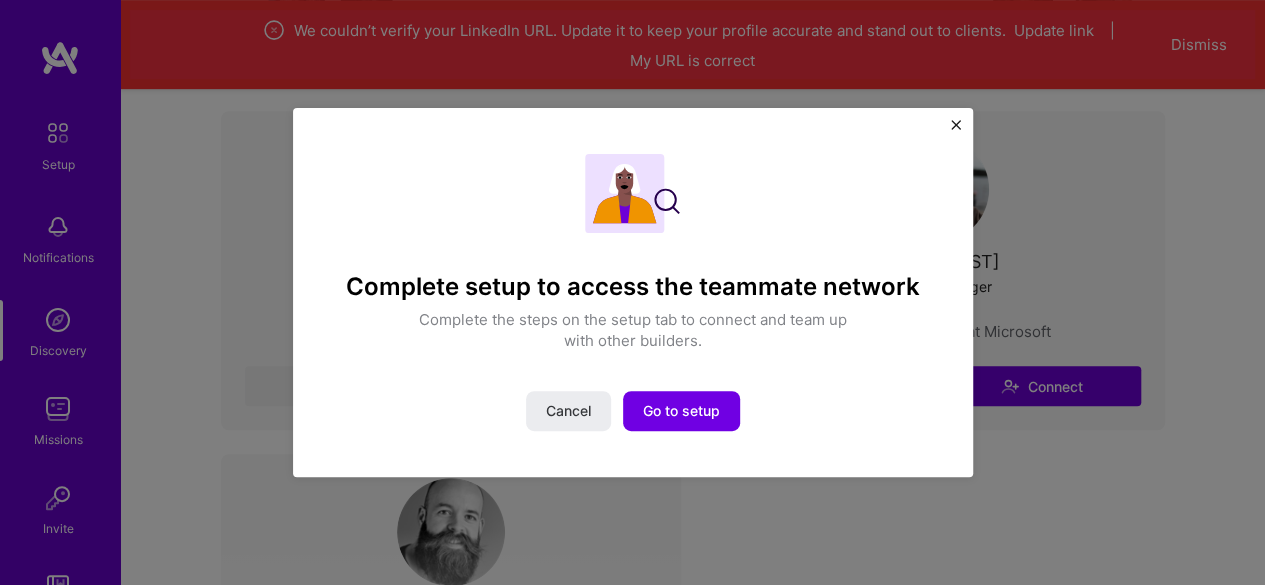 click at bounding box center [956, 125] 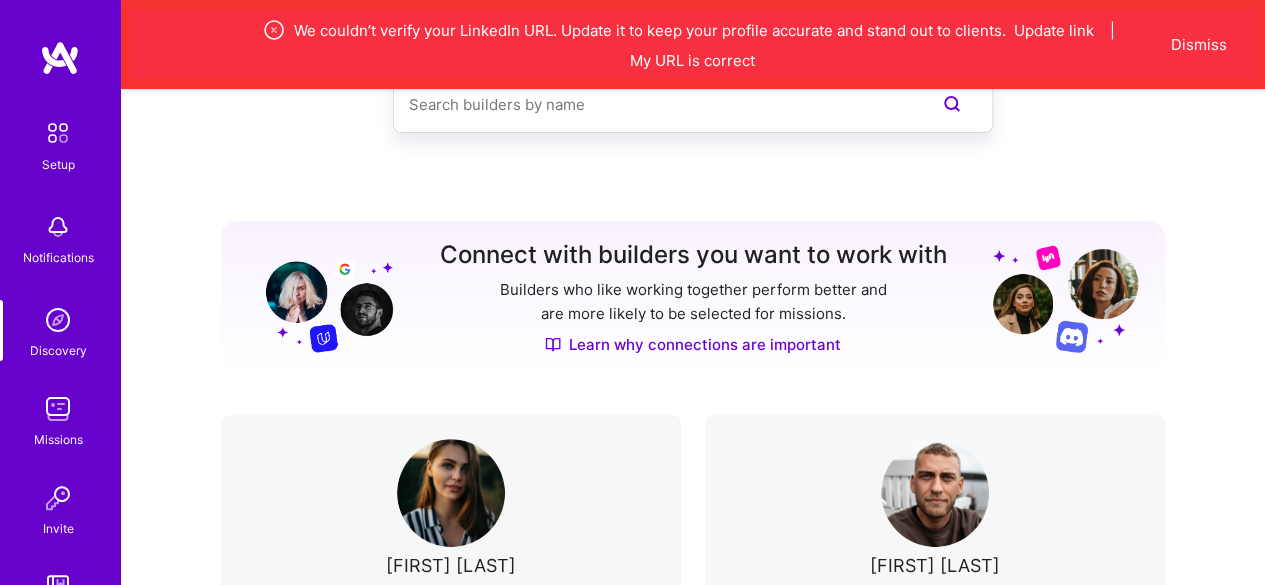 scroll, scrollTop: 0, scrollLeft: 0, axis: both 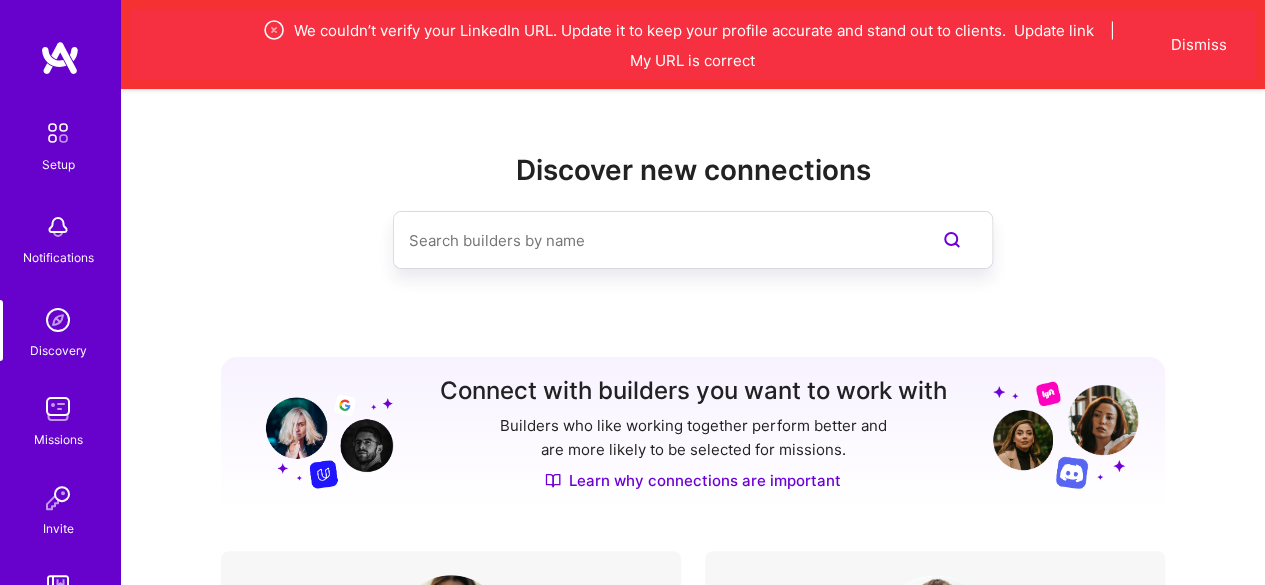 click at bounding box center (58, 227) 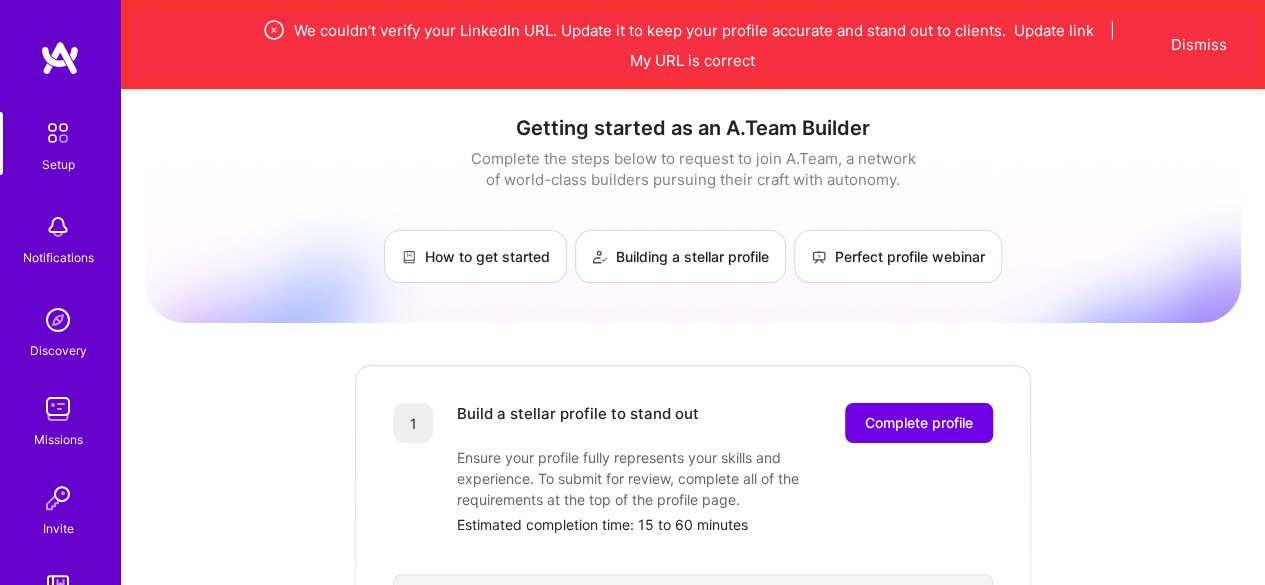 scroll, scrollTop: 0, scrollLeft: 0, axis: both 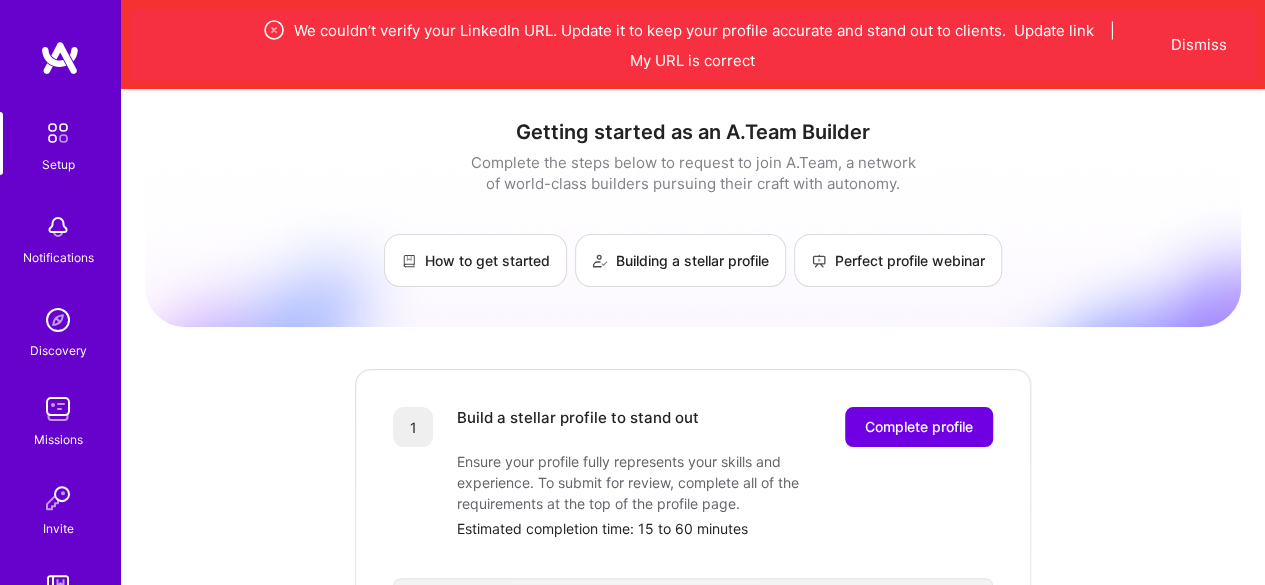 click at bounding box center [58, 227] 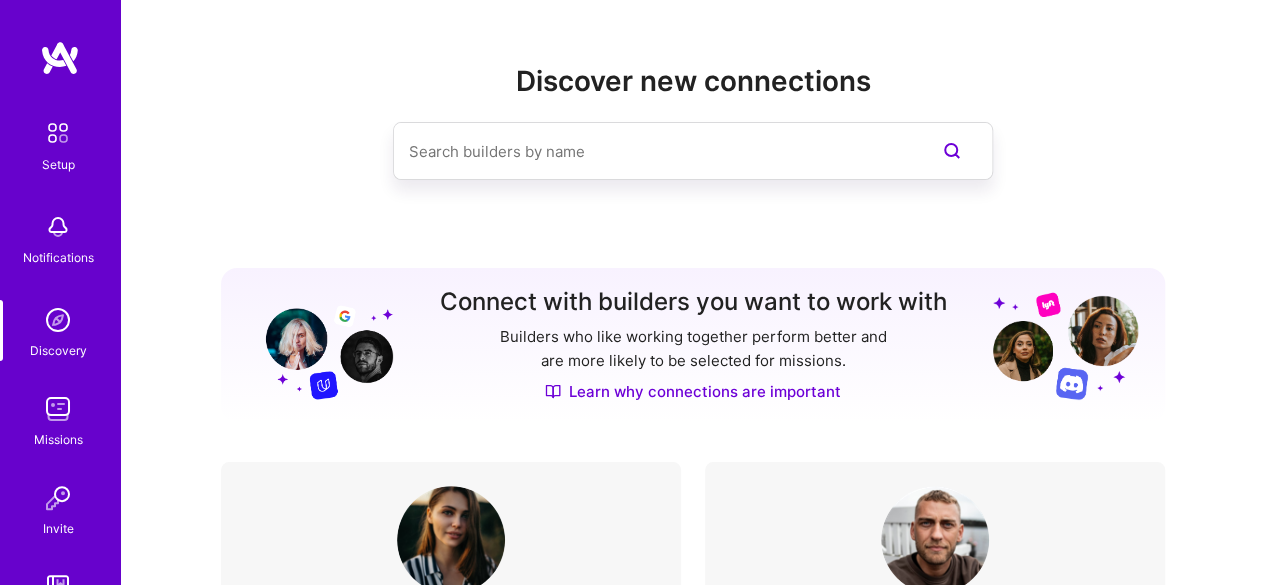 click at bounding box center (58, 133) 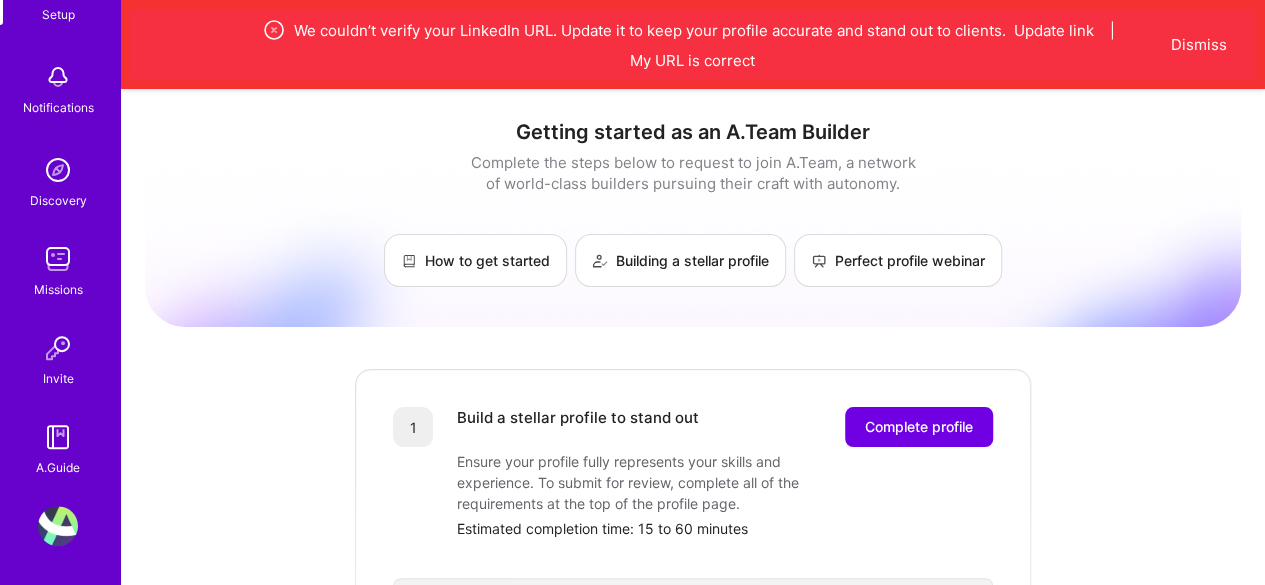 scroll, scrollTop: 0, scrollLeft: 0, axis: both 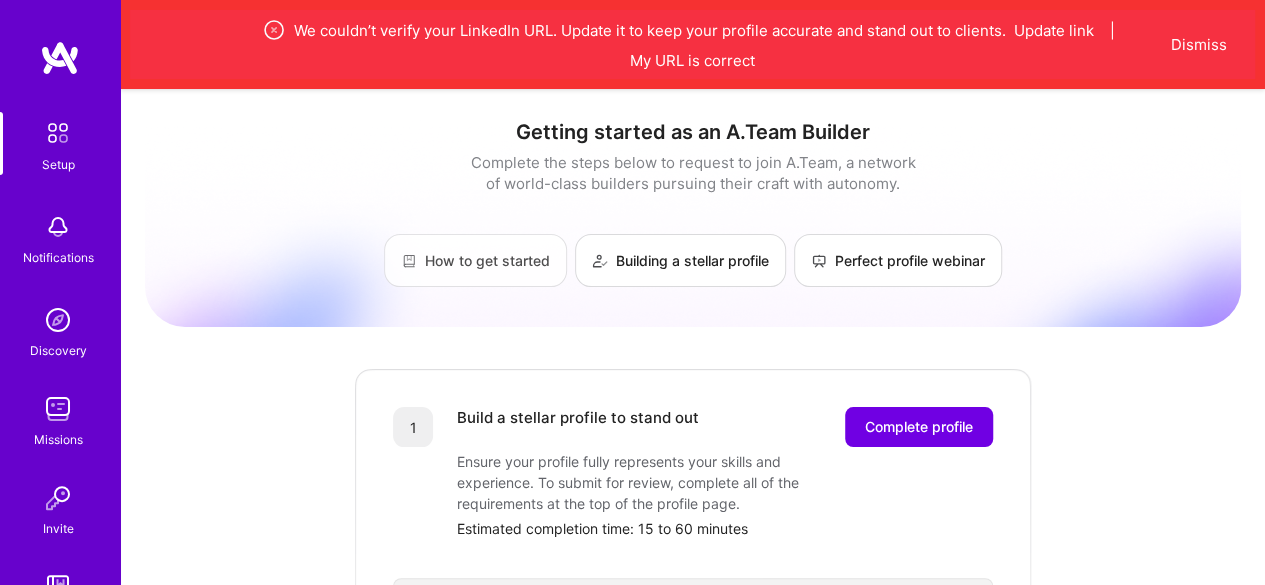 click on "How to get started" at bounding box center (475, 260) 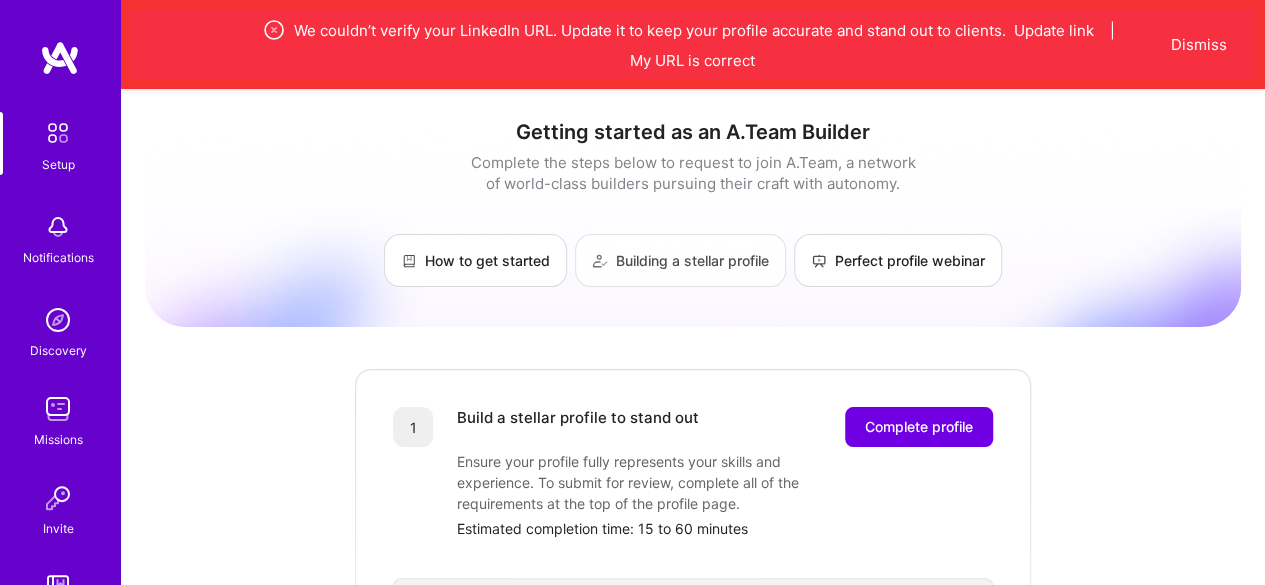 click on "Building a stellar profile" at bounding box center [680, 260] 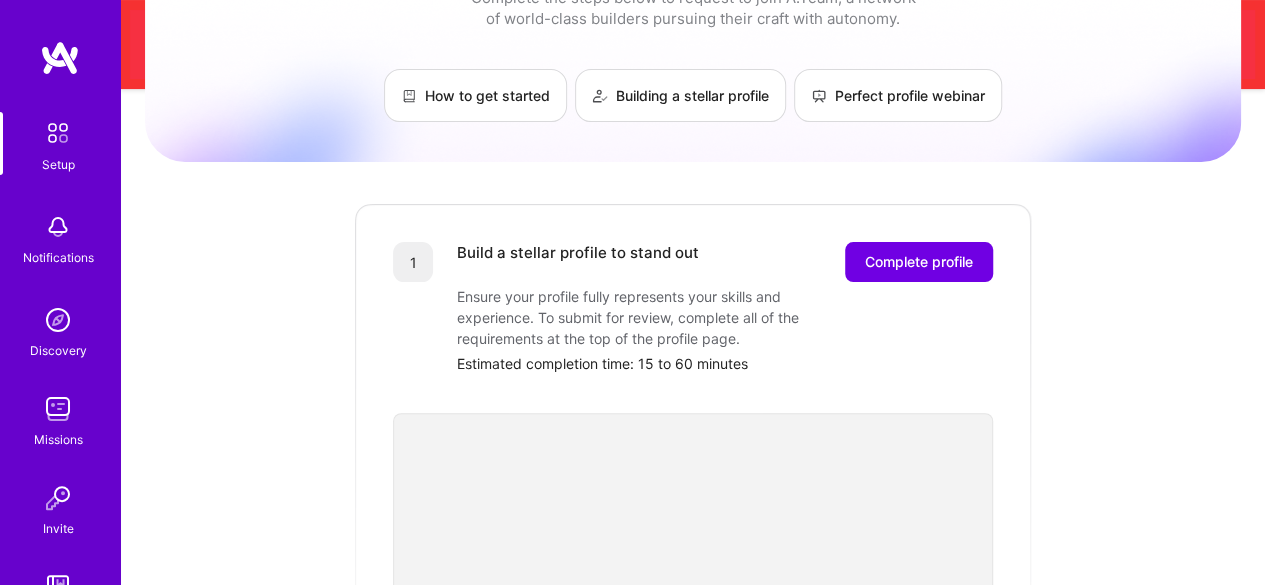 scroll, scrollTop: 164, scrollLeft: 0, axis: vertical 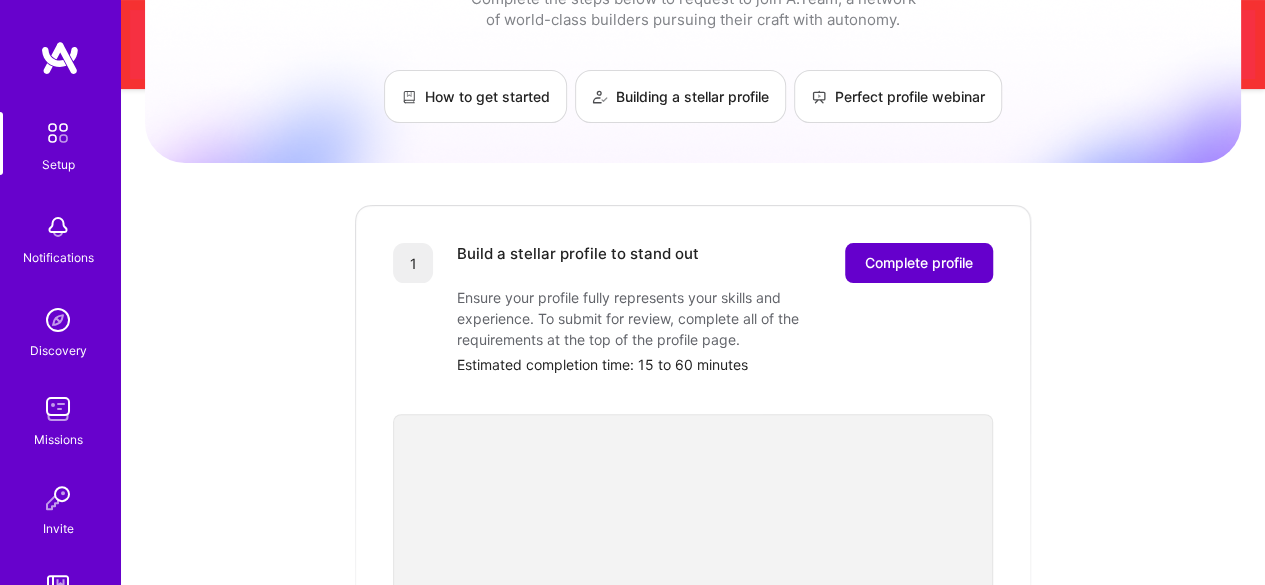 click on "Complete profile" at bounding box center (919, 263) 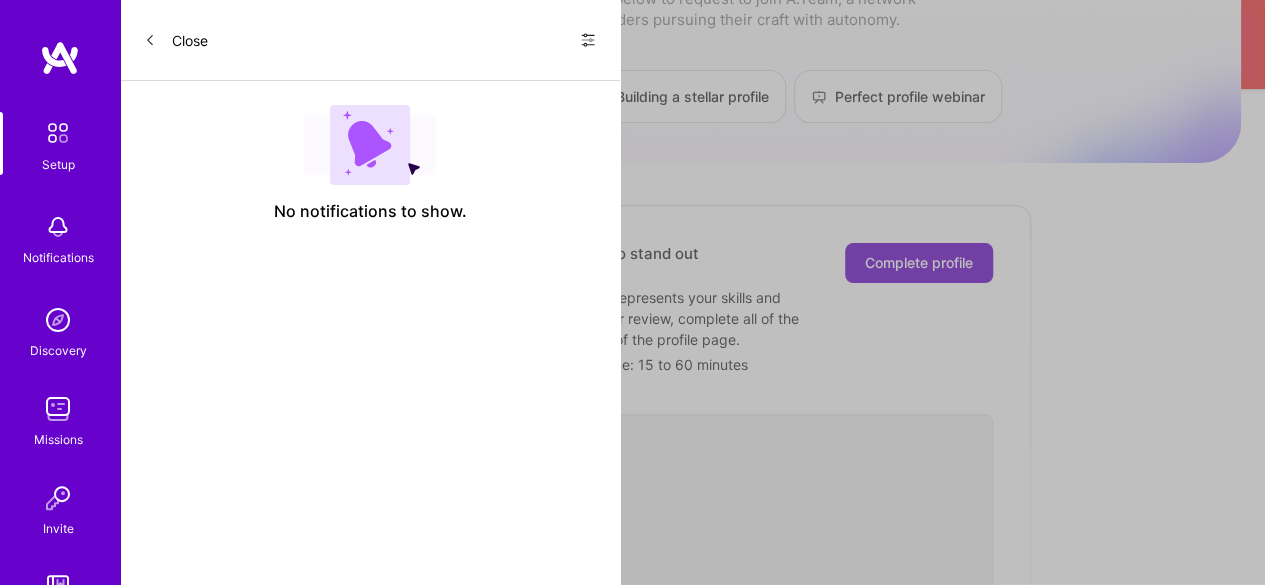 scroll, scrollTop: 0, scrollLeft: 0, axis: both 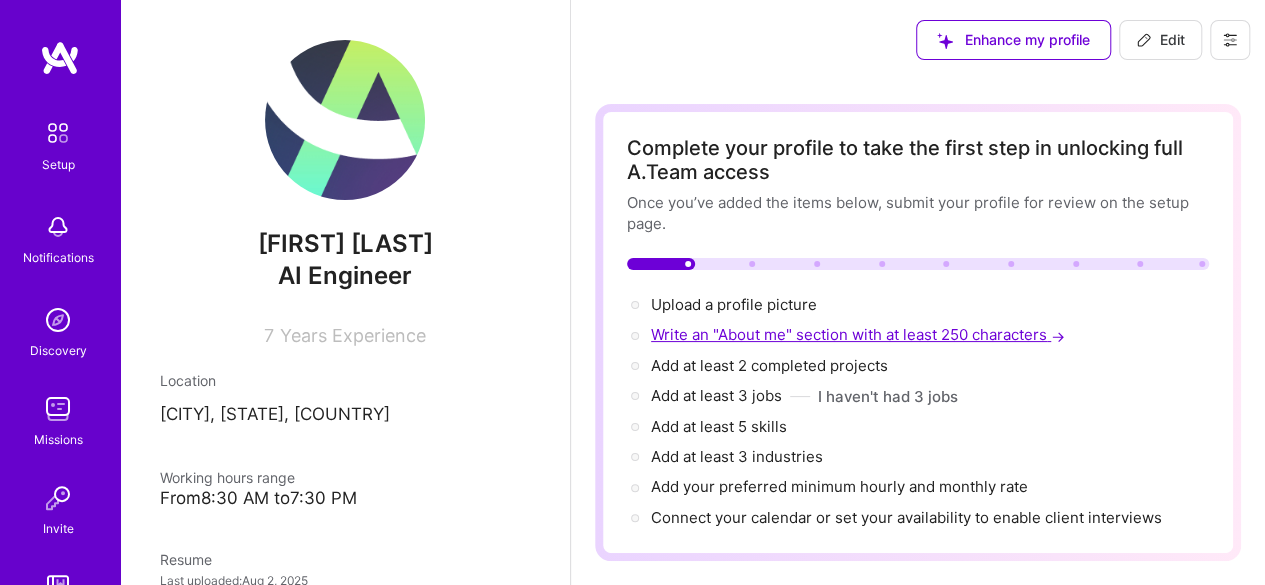 click on "Write an "About me" section with at least 250 characters   →" at bounding box center [860, 334] 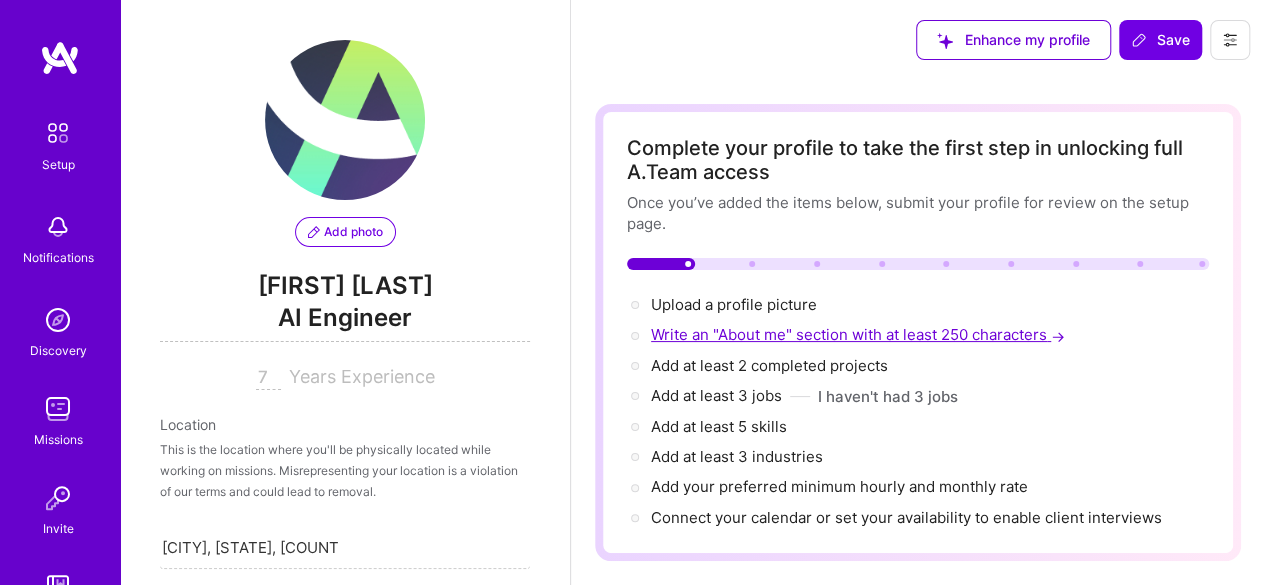 scroll, scrollTop: 428, scrollLeft: 0, axis: vertical 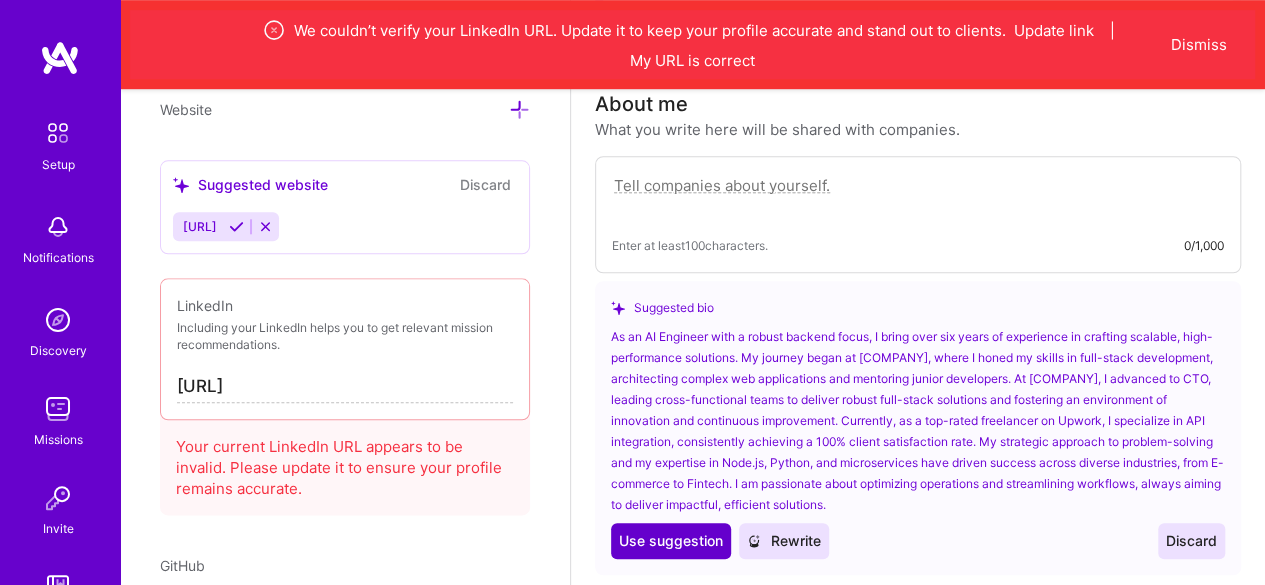 click on "Use suggestion" at bounding box center [671, 541] 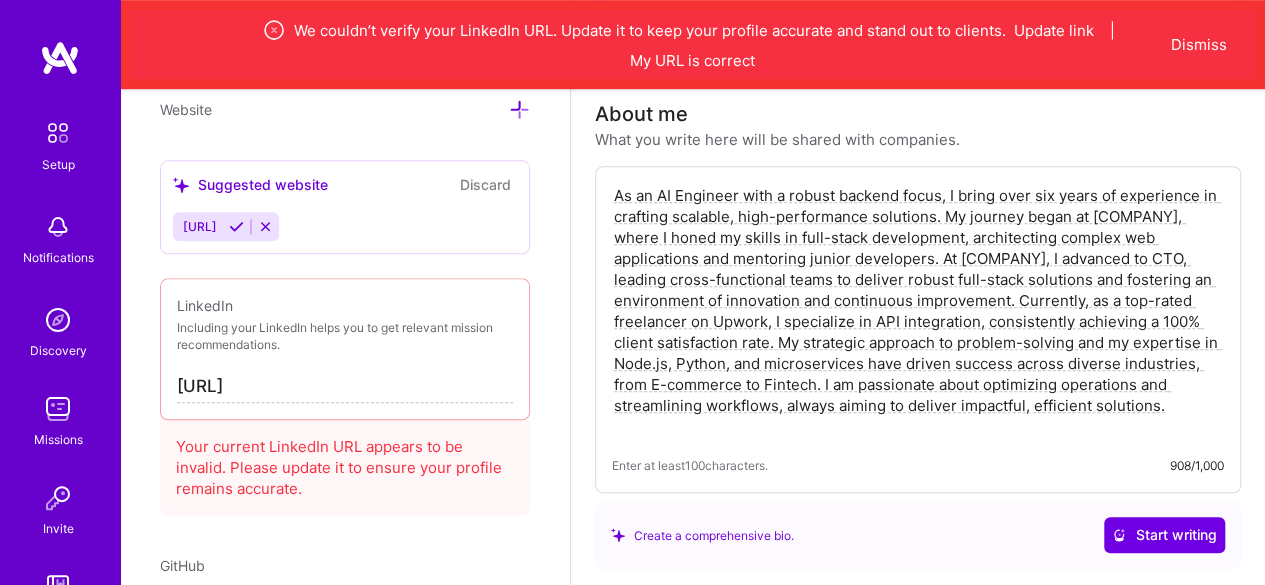 scroll, scrollTop: 614, scrollLeft: 0, axis: vertical 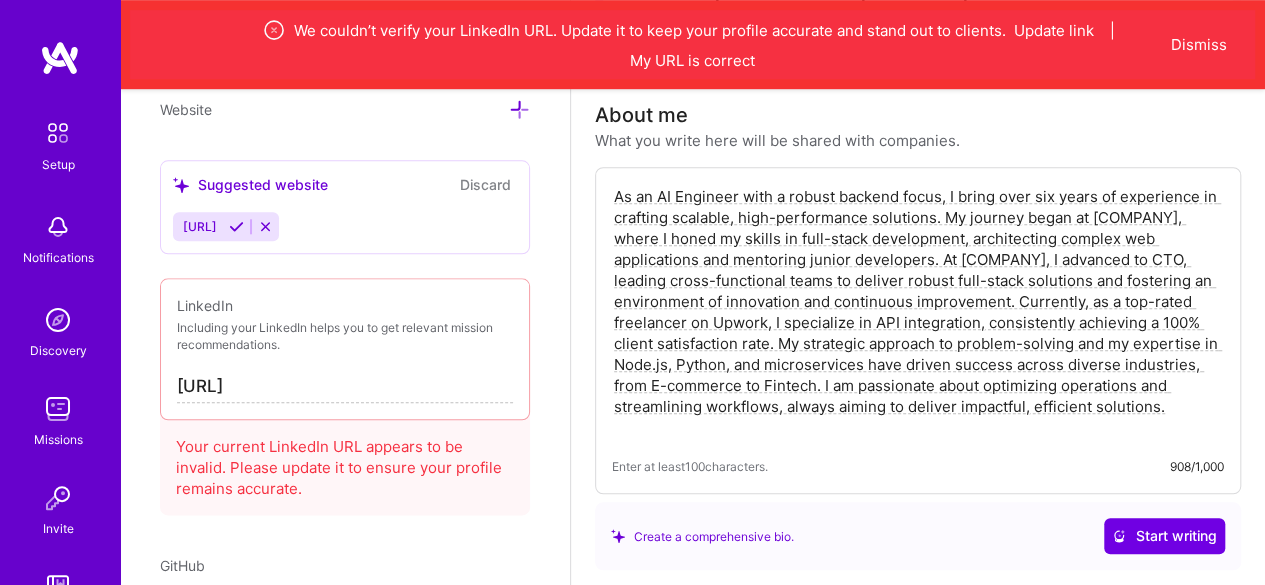 click on "As an AI Engineer with a robust backend focus, I bring over six years of experience in crafting scalable, high-performance solutions. My journey began at [COMPANY], where I honed my skills in full-stack development, architecting complex web applications and mentoring junior developers. At [COMPANY], I advanced to CTO, leading cross-functional teams to deliver robust full-stack solutions and fostering an environment of innovation and continuous improvement. Currently, as a top-rated freelancer on Upwork, I specialize in API integration, consistently achieving a 100% client satisfaction rate. My strategic approach to problem-solving and my expertise in Node.js, Python, and microservices have driven success across diverse industries, from E-commerce to Fintech. I am passionate about optimizing operations and streamlining workflows, always aiming to deliver impactful, efficient solutions." at bounding box center [918, 312] 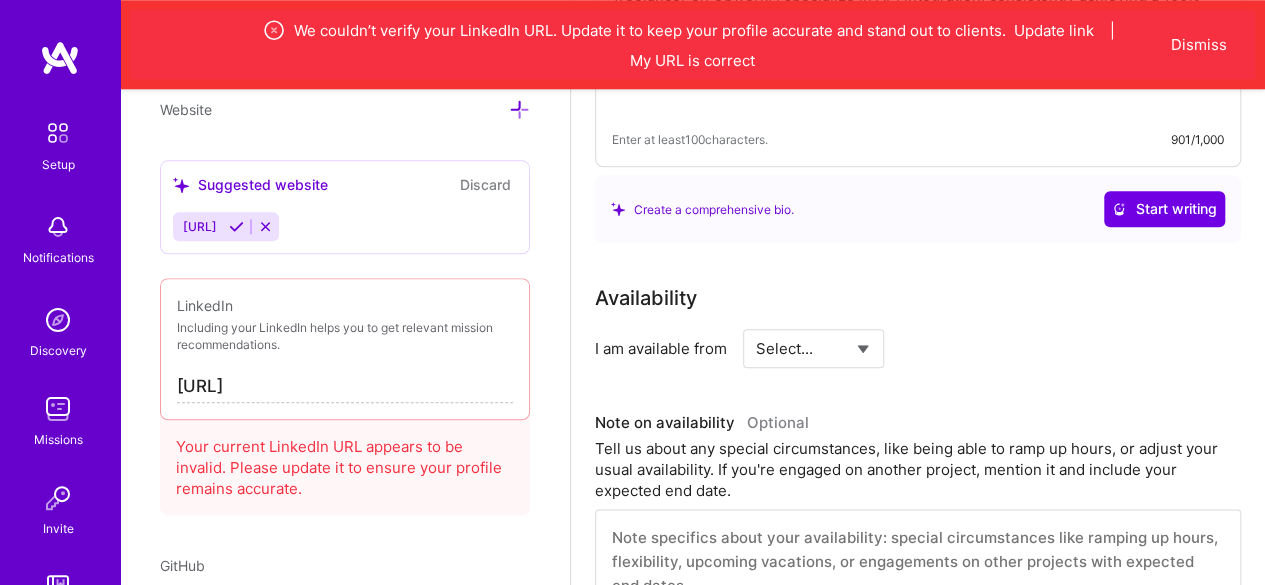 scroll, scrollTop: 963, scrollLeft: 0, axis: vertical 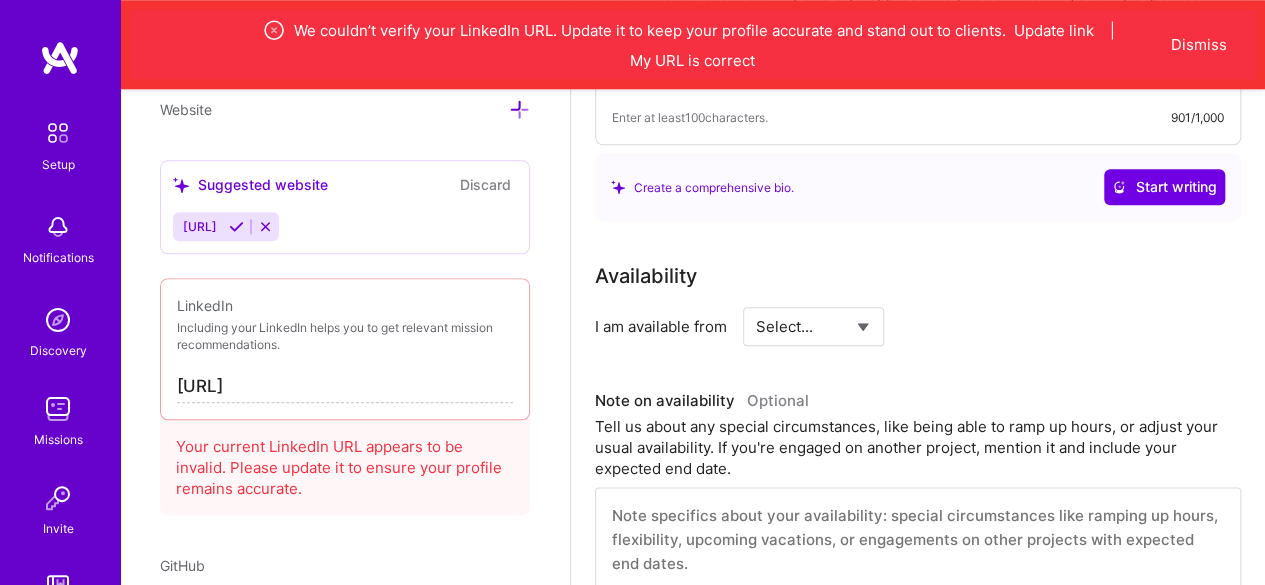 type on "As an AI Engineer with a backend focus, I bring over six years of experience in crafting scalable, high-performance solutions. My journey began at [COMPANY], where I honed my skills in full-stack development, architecting complex web applications and mentoring junior developers. At [COMPANY], I advanced to CTO, leading cross-functional teams to deliver robust full-stack solutions and fostering an environment of innovation and continuous improvement. Currently, as a top-rated freelancer on Upwork, I specialize in API integration, consistently achieving a 100% client satisfaction rate. My strategic approach to problem-solving and my expertise in Node.js, Python, and microservices have driven success across diverse industries, from E-commerce to Fintech. I am passionate about optimizing operations and streamlining workflows, always aiming to deliver impactful, efficient solutions." 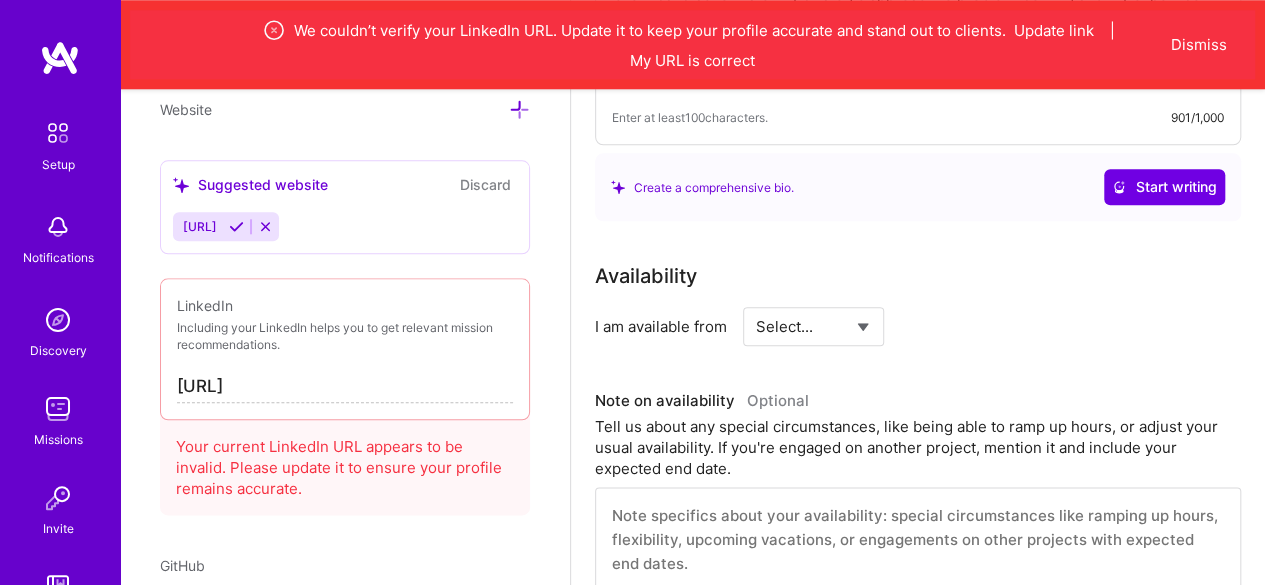 select on "Right Now" 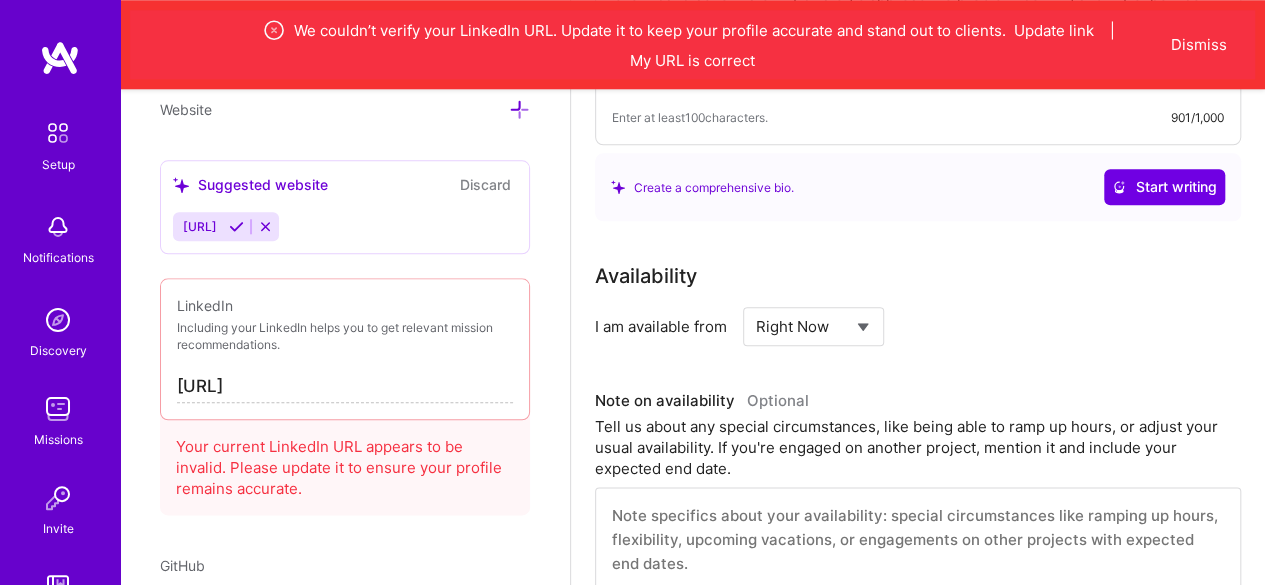click on "Select... Right Now Future Date Not Available" at bounding box center (813, 326) 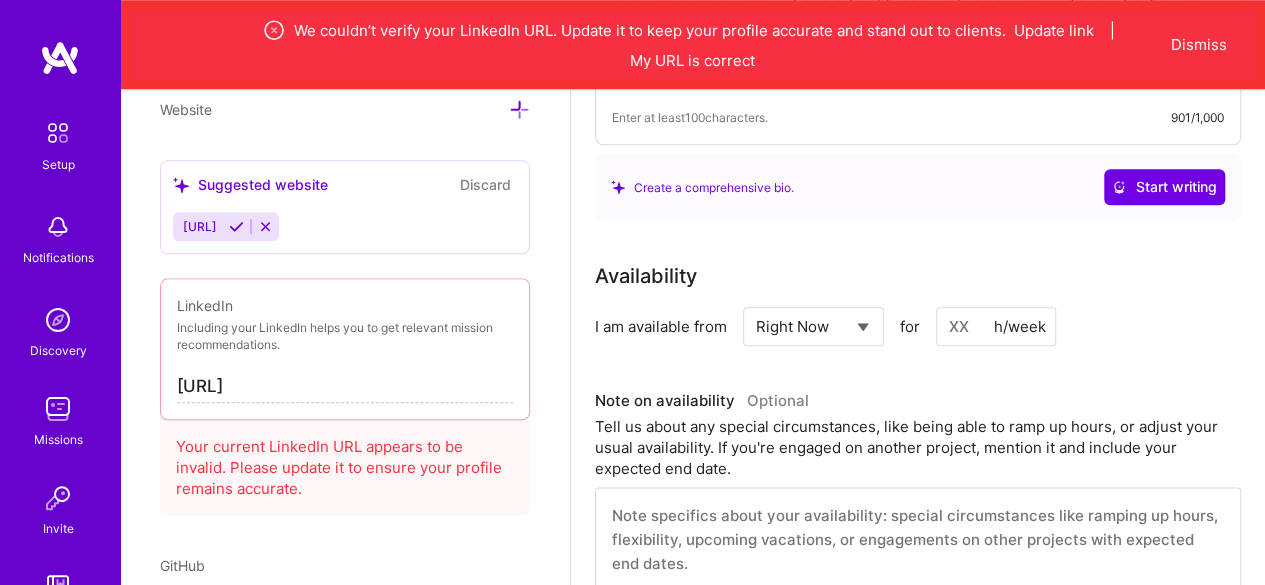 click at bounding box center (996, 326) 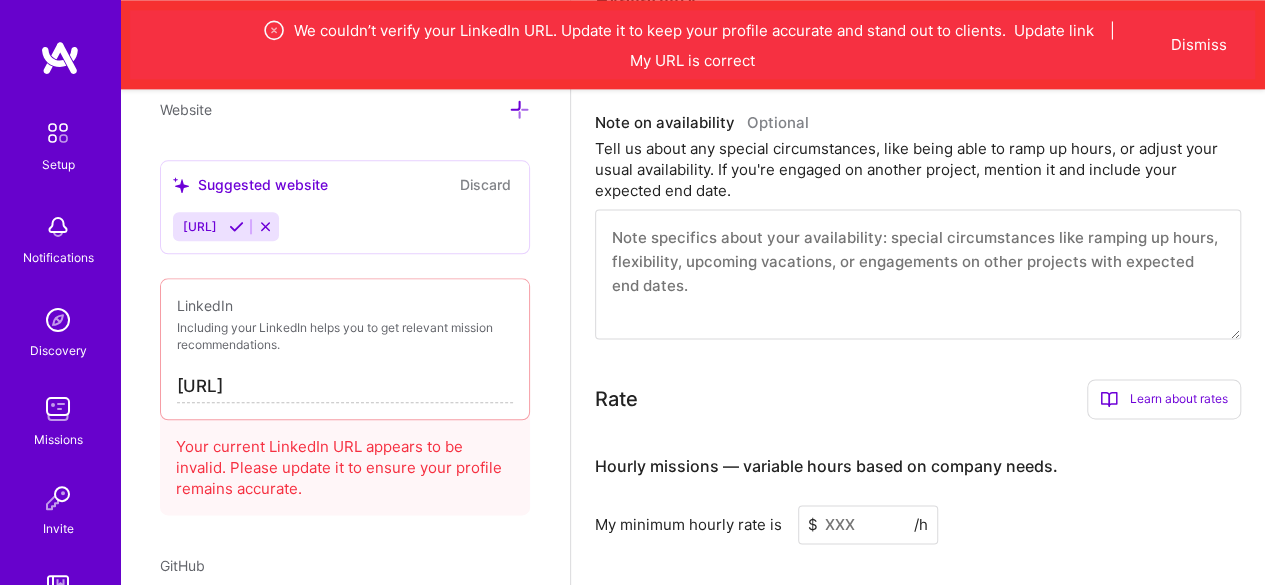 scroll, scrollTop: 1270, scrollLeft: 0, axis: vertical 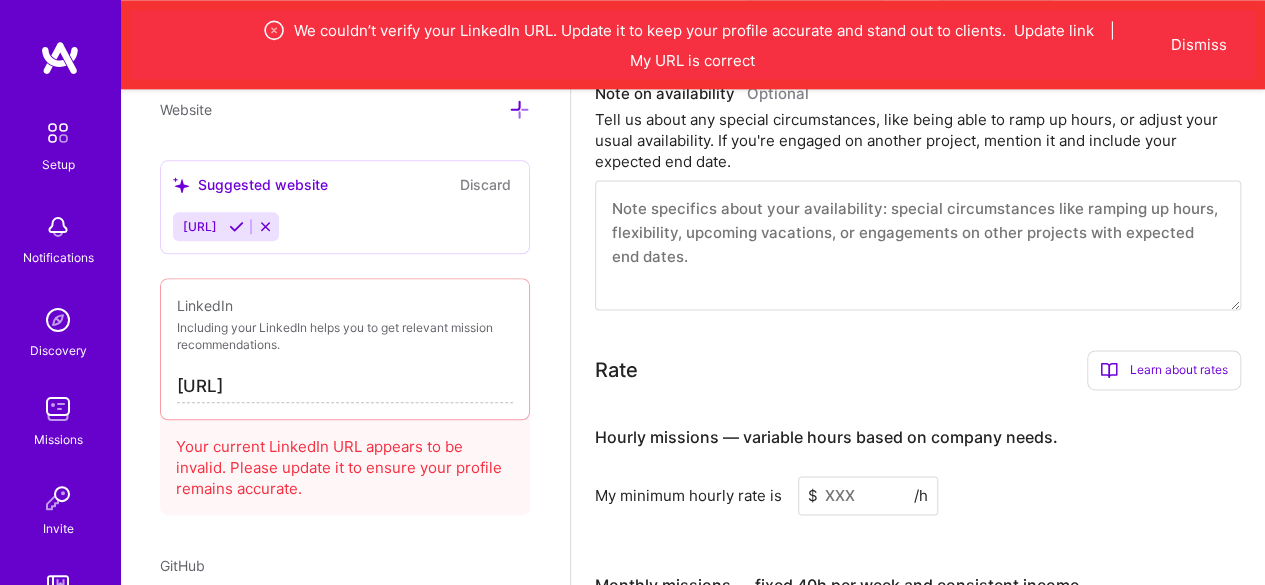 type on "40" 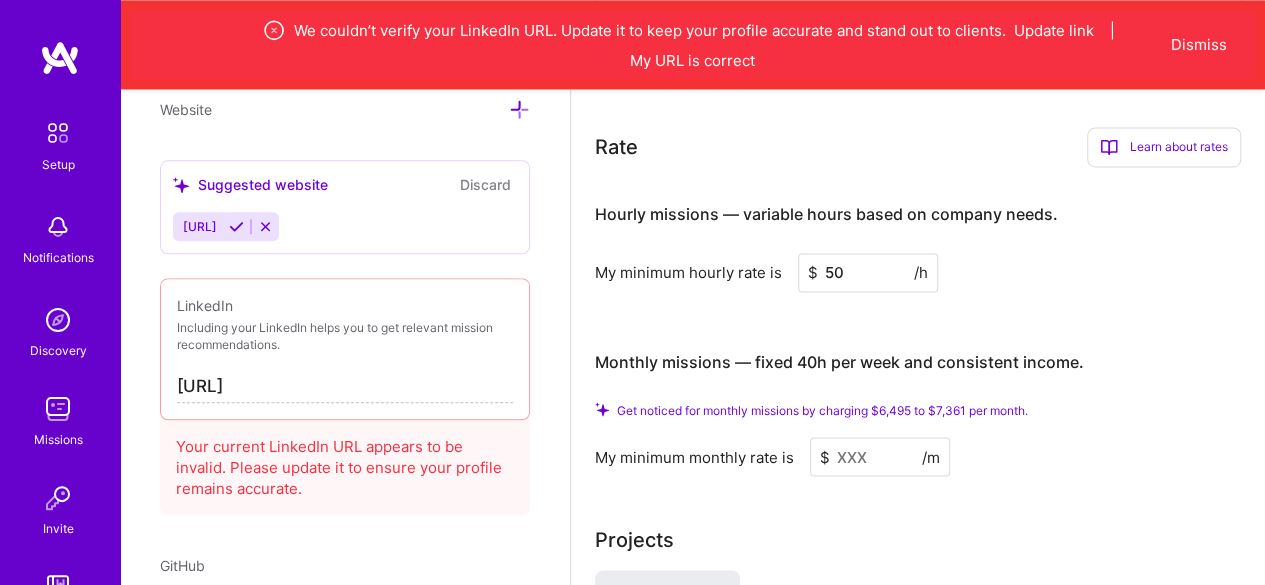 scroll, scrollTop: 1509, scrollLeft: 0, axis: vertical 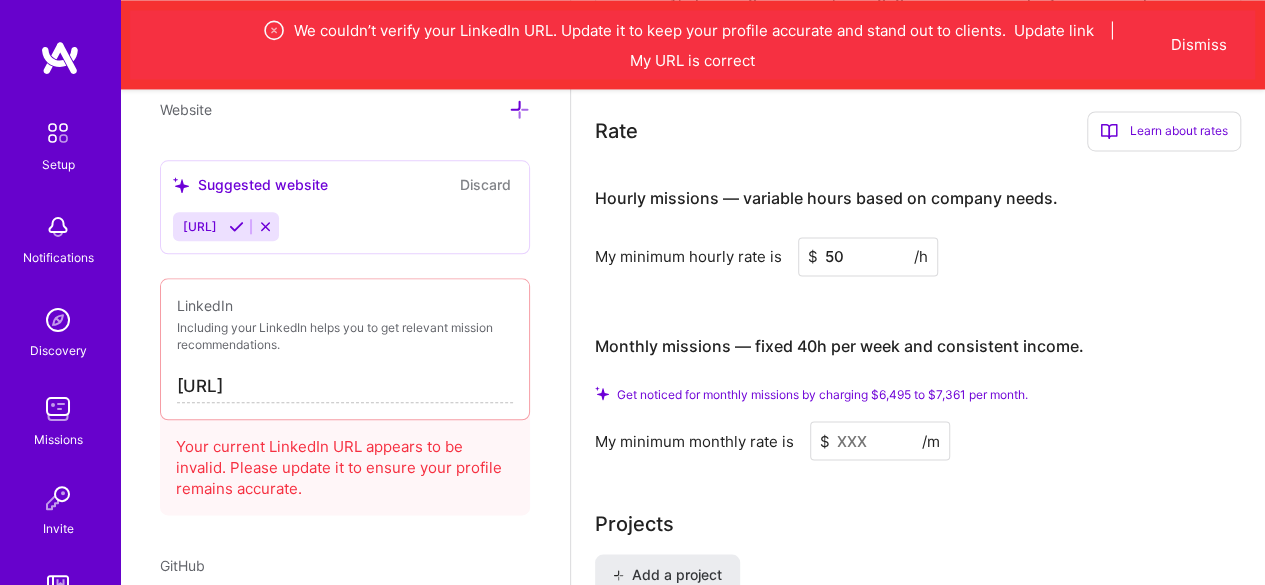type on "50" 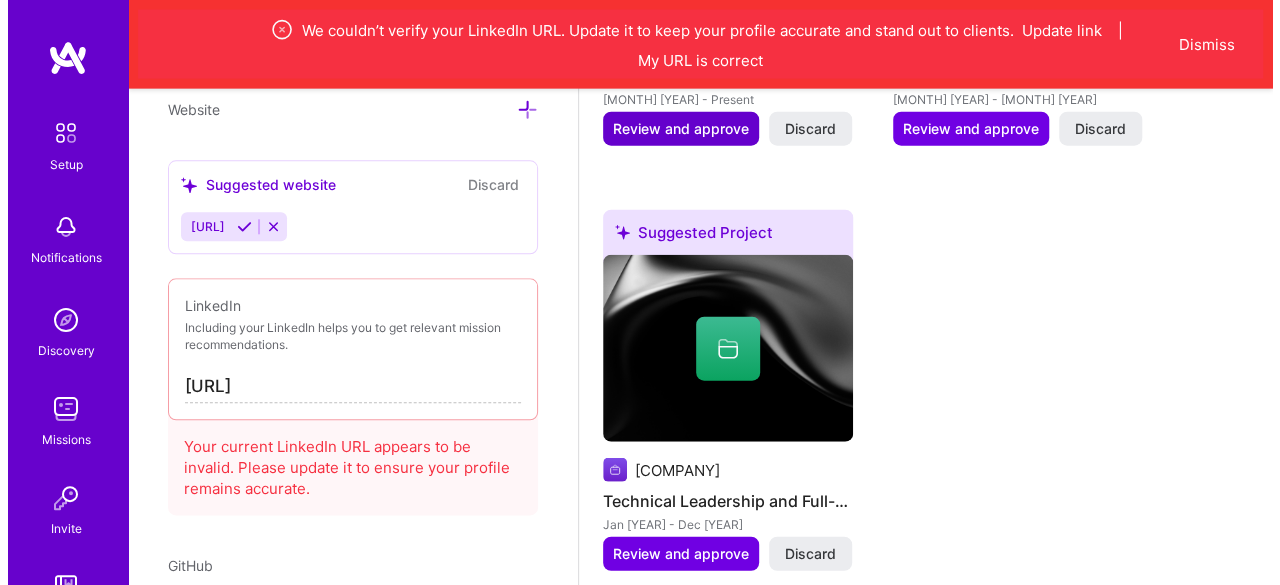 scroll, scrollTop: 2279, scrollLeft: 0, axis: vertical 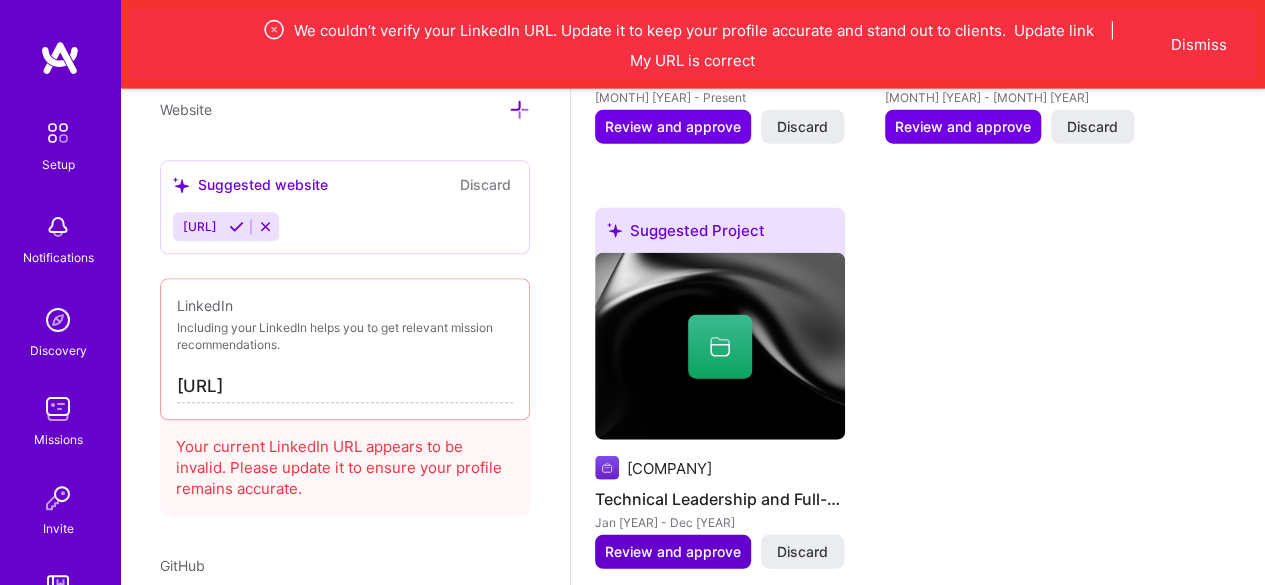type on "[NUMBER]" 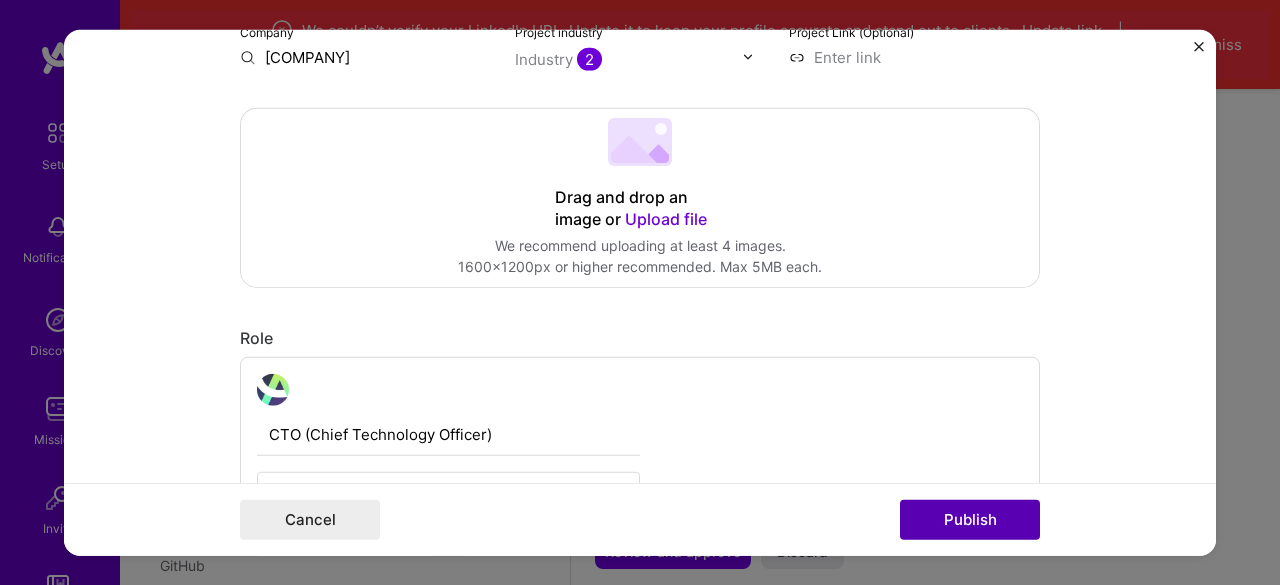 scroll, scrollTop: 378, scrollLeft: 0, axis: vertical 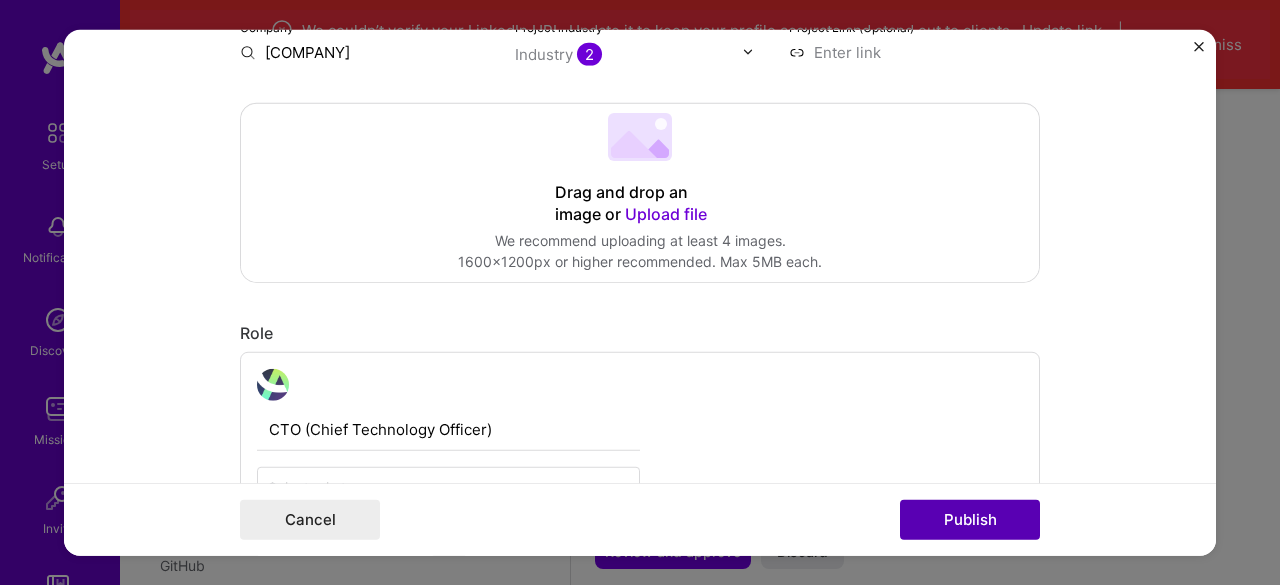 click on "Publish" at bounding box center [970, 520] 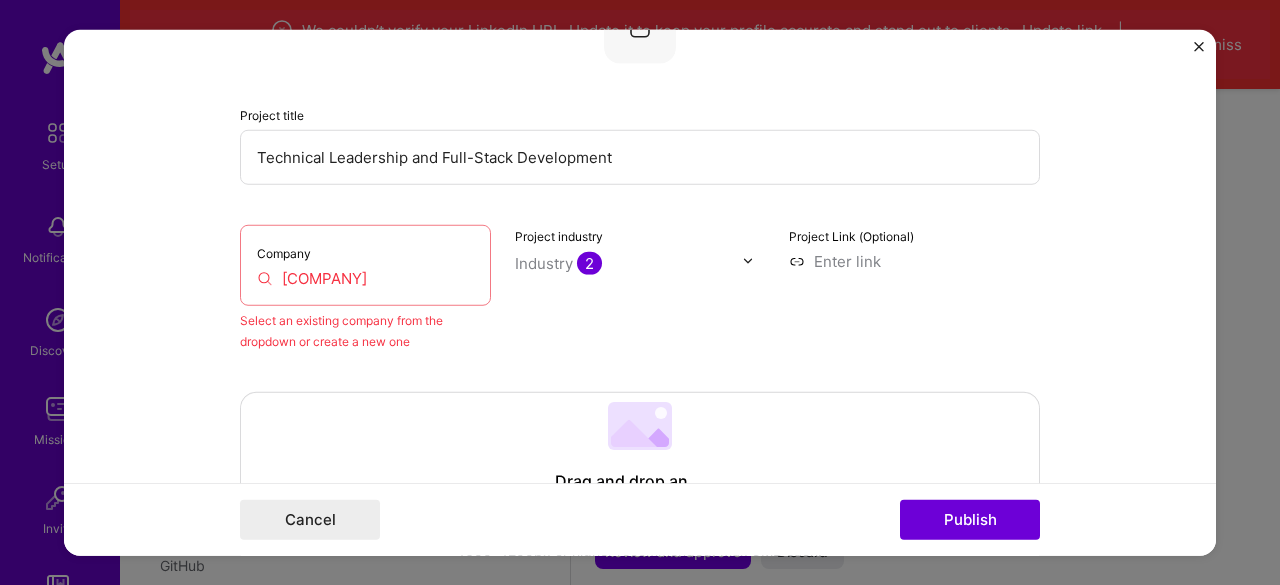 scroll, scrollTop: 131, scrollLeft: 0, axis: vertical 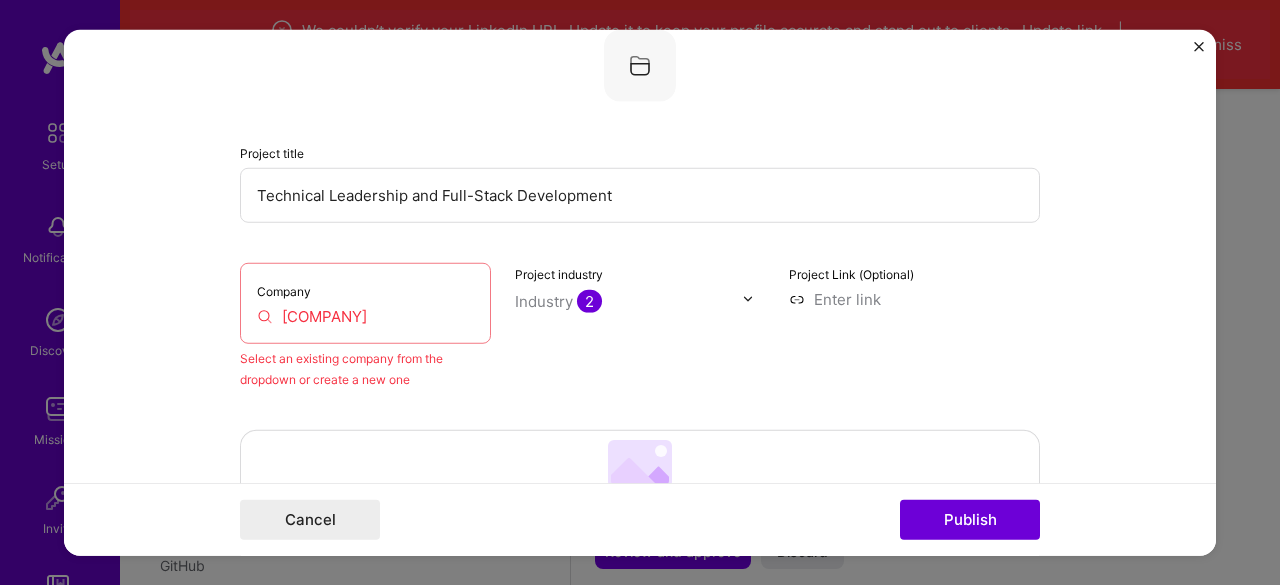 click on "Company [COMPANY]" at bounding box center (365, 302) 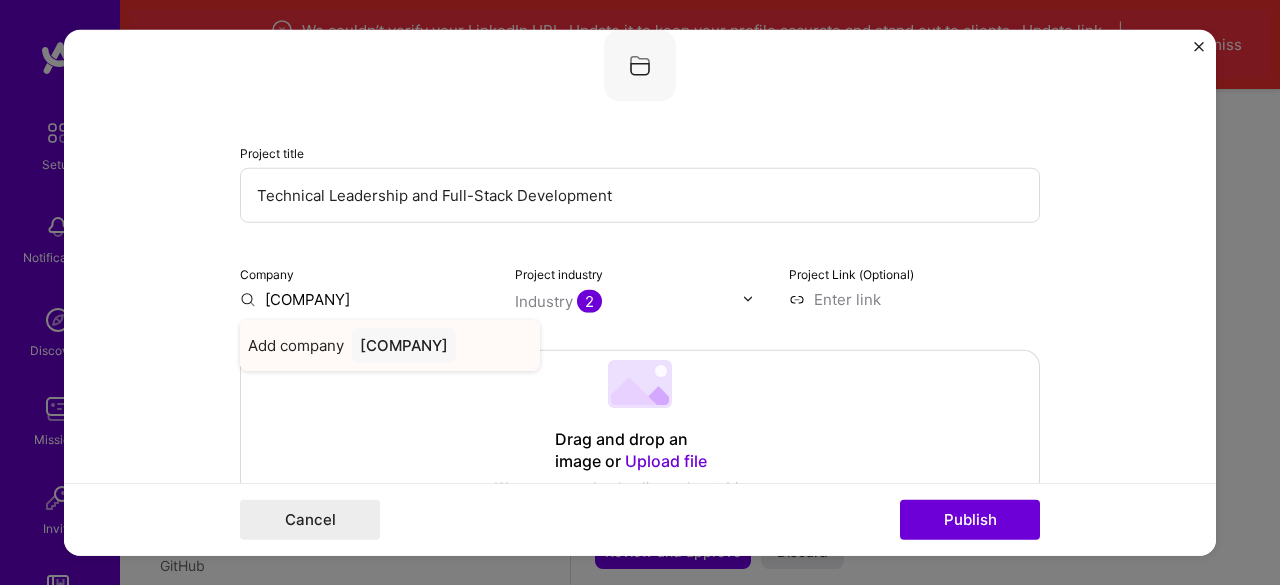 type on "[COMPANY]" 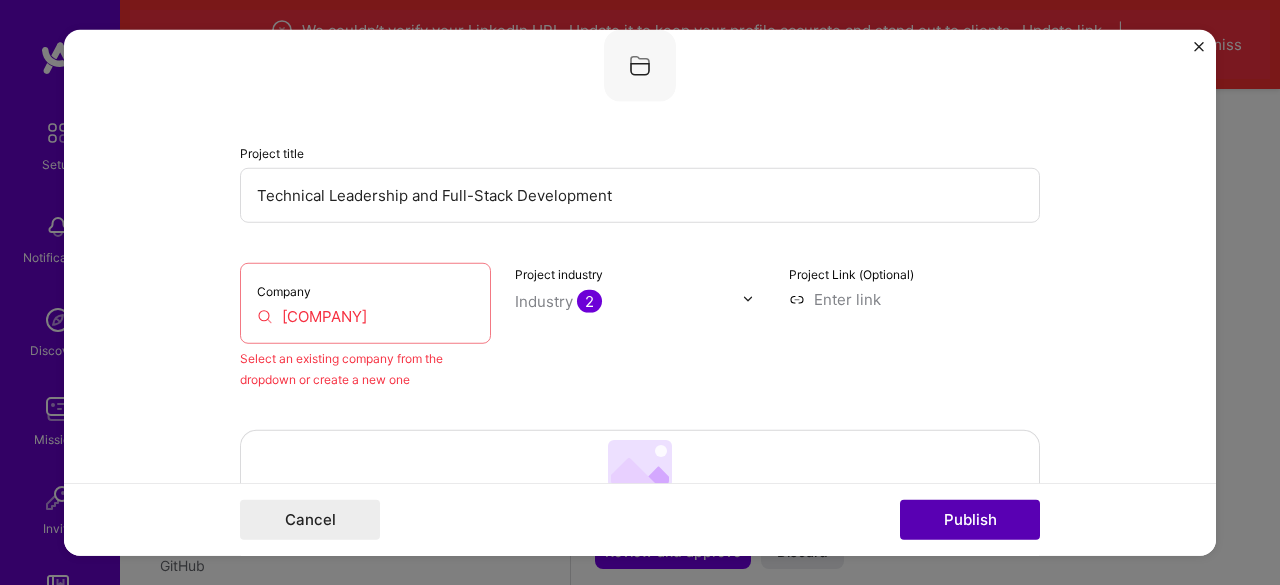 click on "Publish" at bounding box center [970, 520] 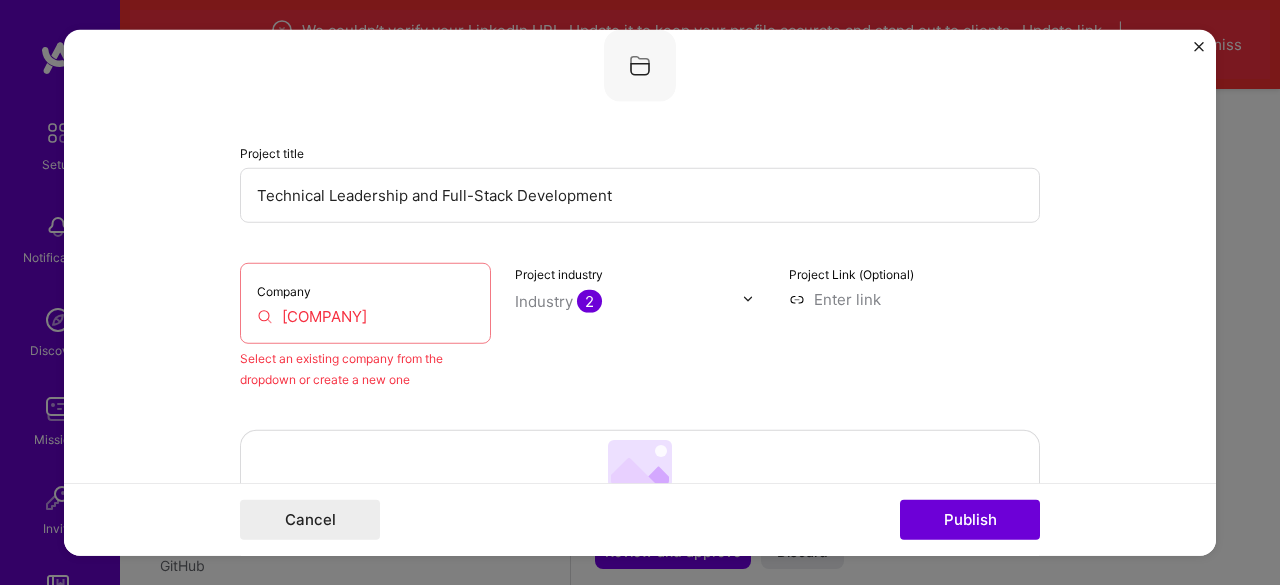 click on "[COMPANY]" at bounding box center (365, 315) 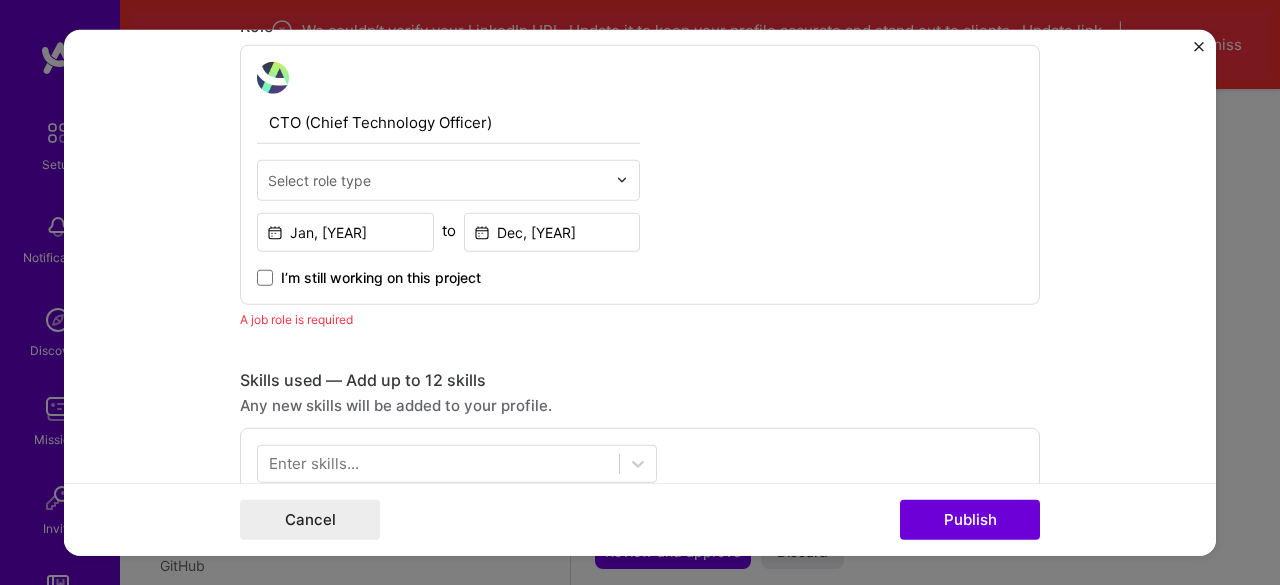 scroll, scrollTop: 764, scrollLeft: 0, axis: vertical 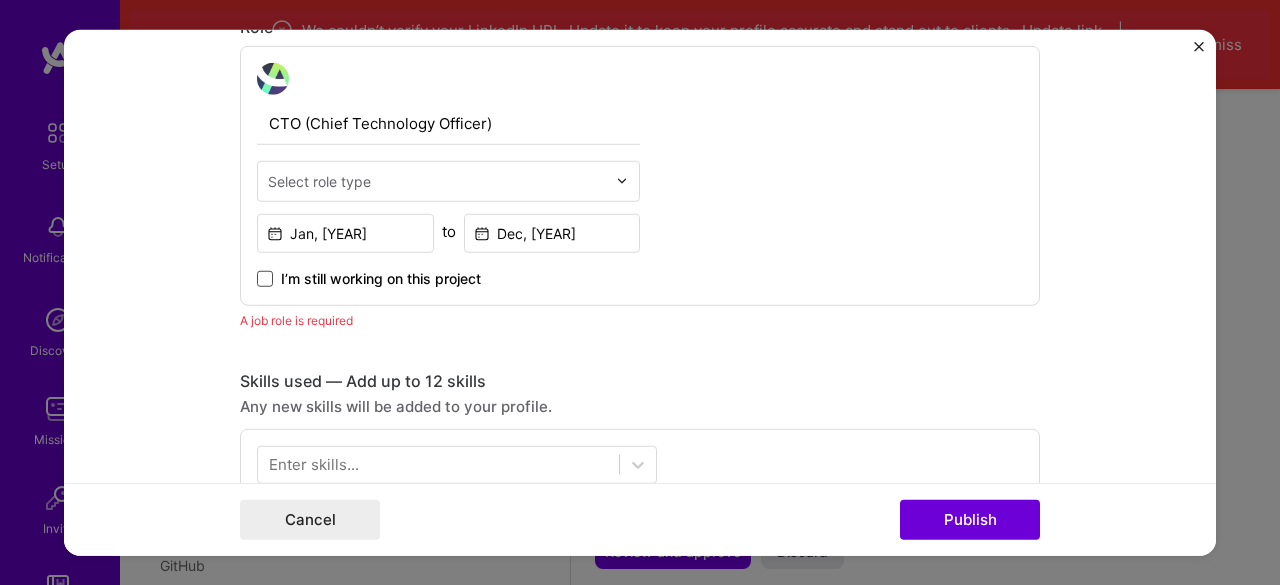 click at bounding box center (265, 278) 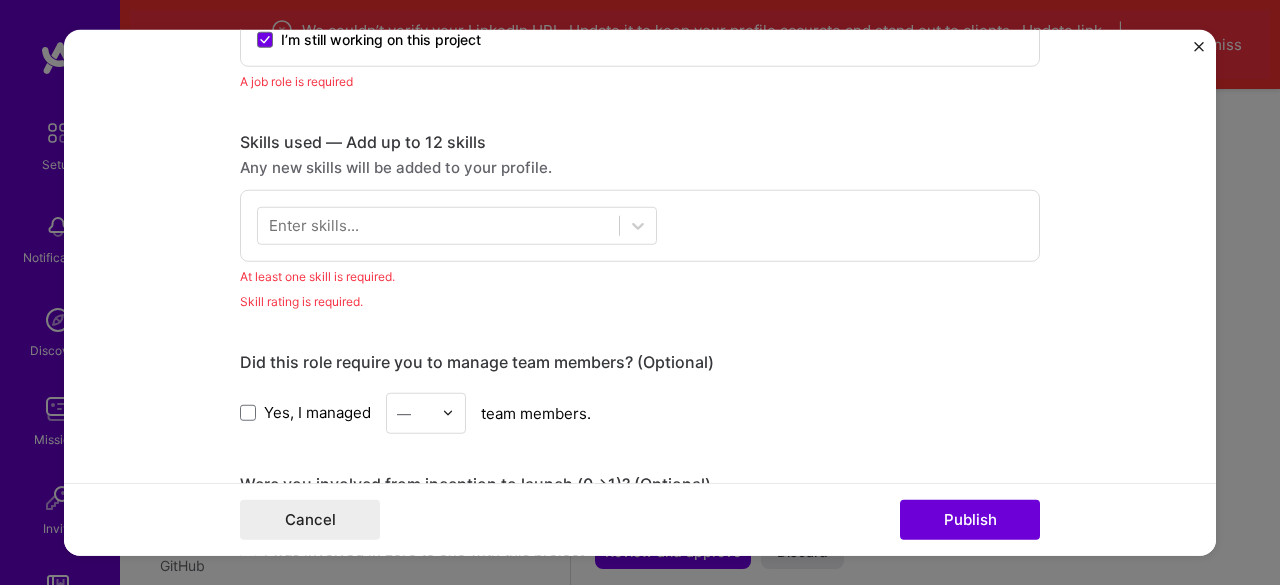 scroll, scrollTop: 1004, scrollLeft: 0, axis: vertical 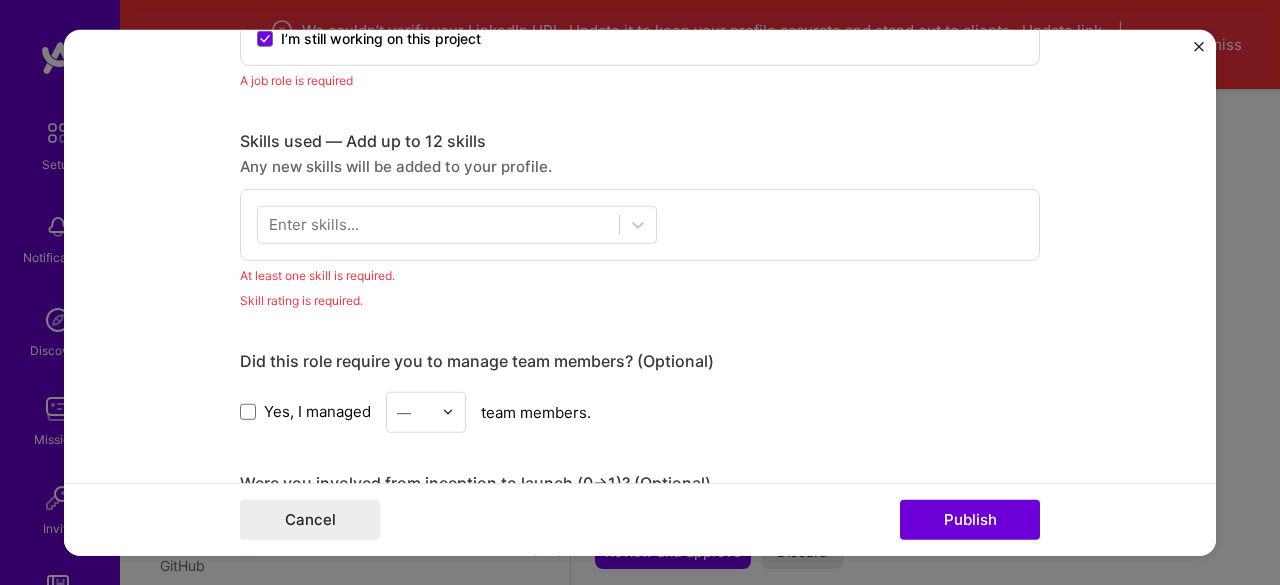 click on "Enter skills..." at bounding box center (314, 224) 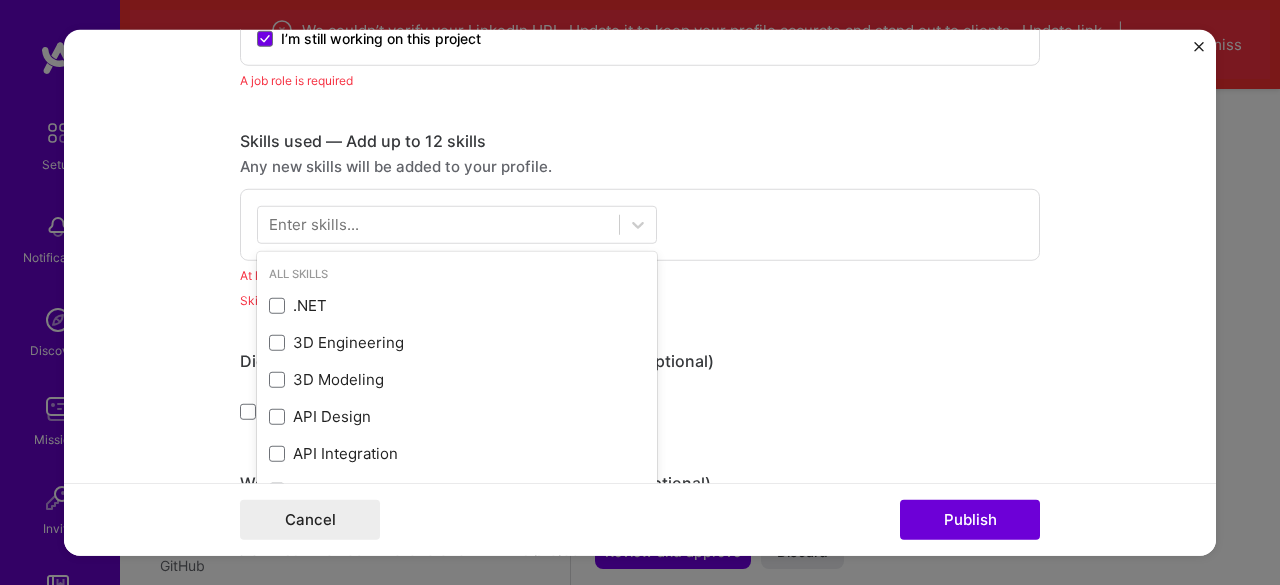 click on "Enter skills..." at bounding box center (314, 224) 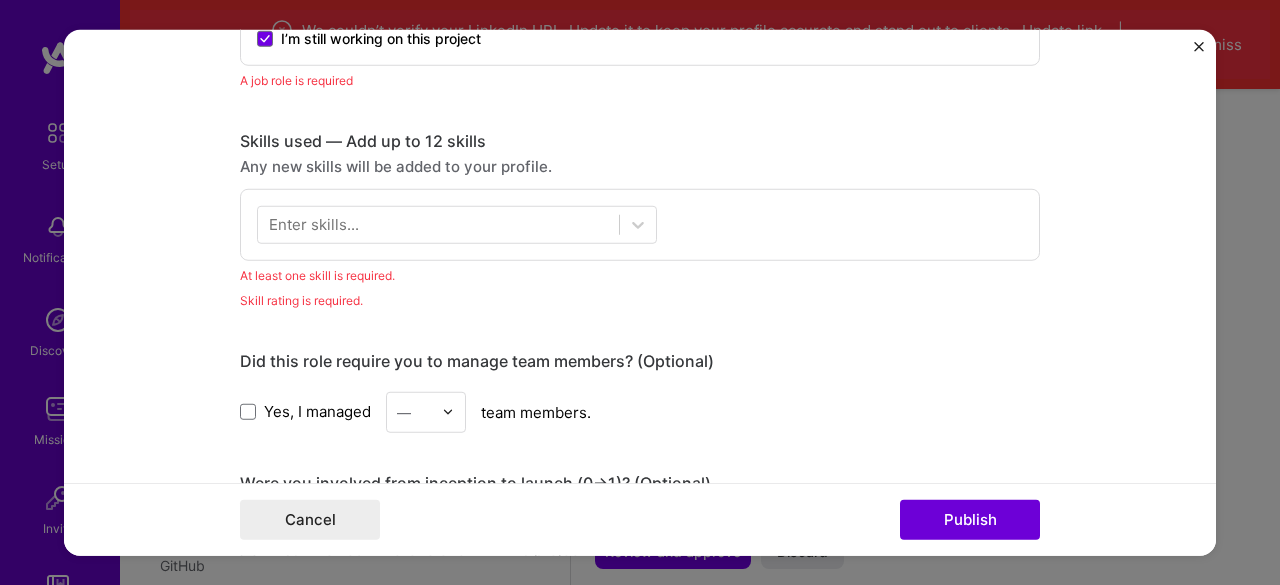 click on "Enter skills..." at bounding box center [314, 224] 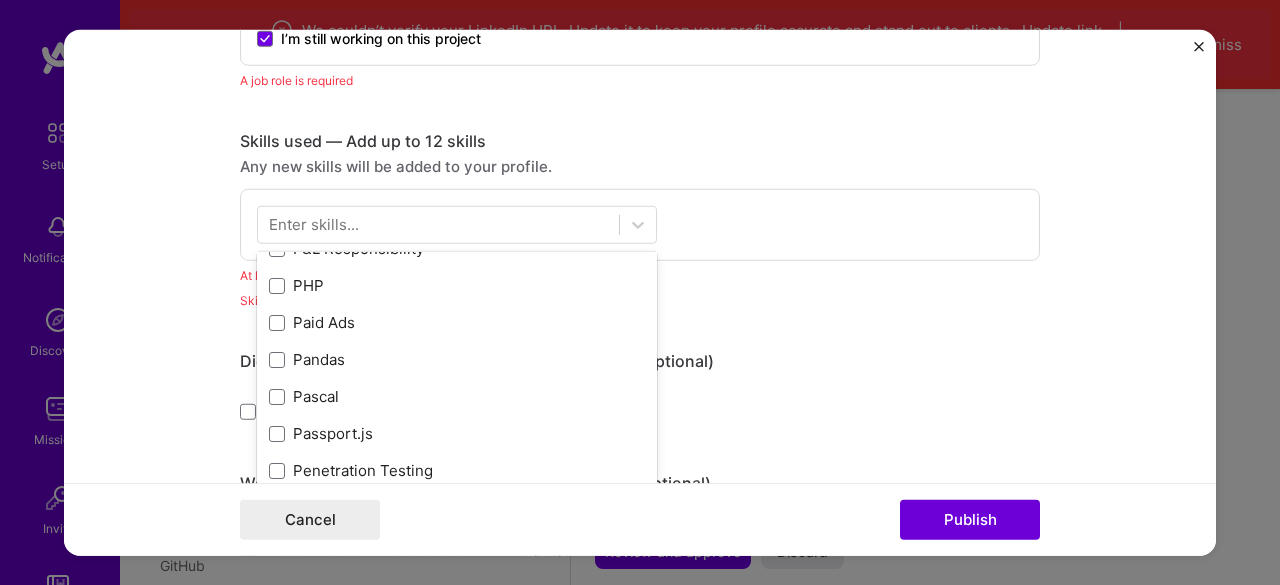 scroll, scrollTop: 8531, scrollLeft: 0, axis: vertical 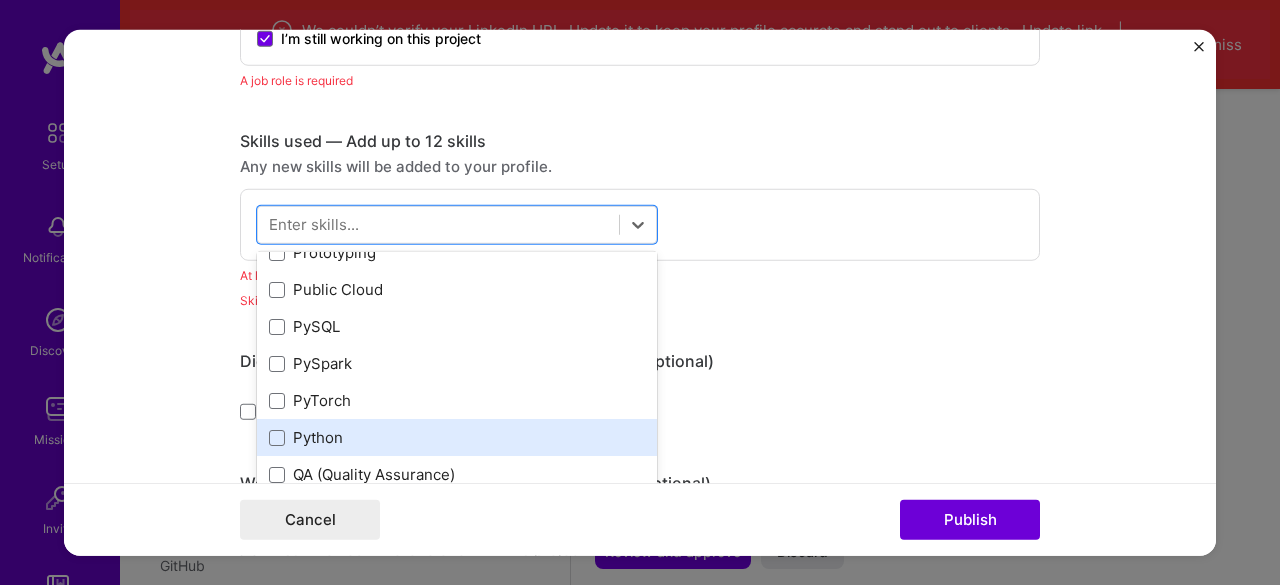 click on ".NET 3D Engineering 3D Modeling API Design API Integration APNS ARM ASP.NET AWS AWS Aurora AWS BETA AWS CDK AWS CloudFormation AWS Lambda AWS Neptune AWS RDS Ada Adobe Creative Cloud Adobe Experience Manager Affiliate Marketing Agile Agora Airflow Airtable Algorithm Design Amazon Athena Amplitude Analytics Android Angular Angular.js Ansible Apache Kafka Apex (Salesforce) Apollo App Clip (iOS) ArangoDB Artifactory Artificial Intelligence (AI) Assembly Async.io Aurelia Authentication Automated Testing Azure BLE (Bluetooth) Babylon.js Backbone.js Backlog Prioritization BigQuery Blockchain / Crypto Blog Bloomreach Bootstrap JS Boto3 Brand Strategy C C# C++ CI/CD CMS COBOL CSS CUDA Capacitor Cassandra CircleCl Clojure Coaching Coffeescript Combine Framework (Swift) Computer Vision Concurrent programming Content Development Contentful Contently Copywriting Cordova Cryptography Customer Acquisition Cypress D3.js DAO (engineering) DMX Protocol Dart Data Analysis Data Architecture Data Management Data Modeling DataDog" at bounding box center (457, -2171) 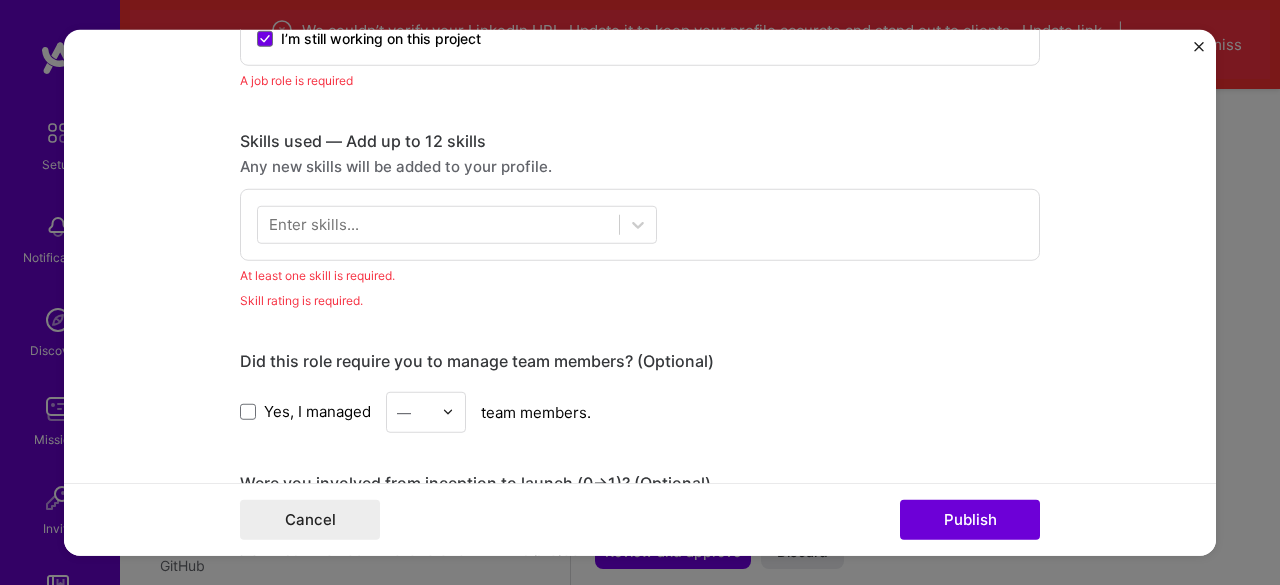 click on "Skill rating is required." at bounding box center (640, 299) 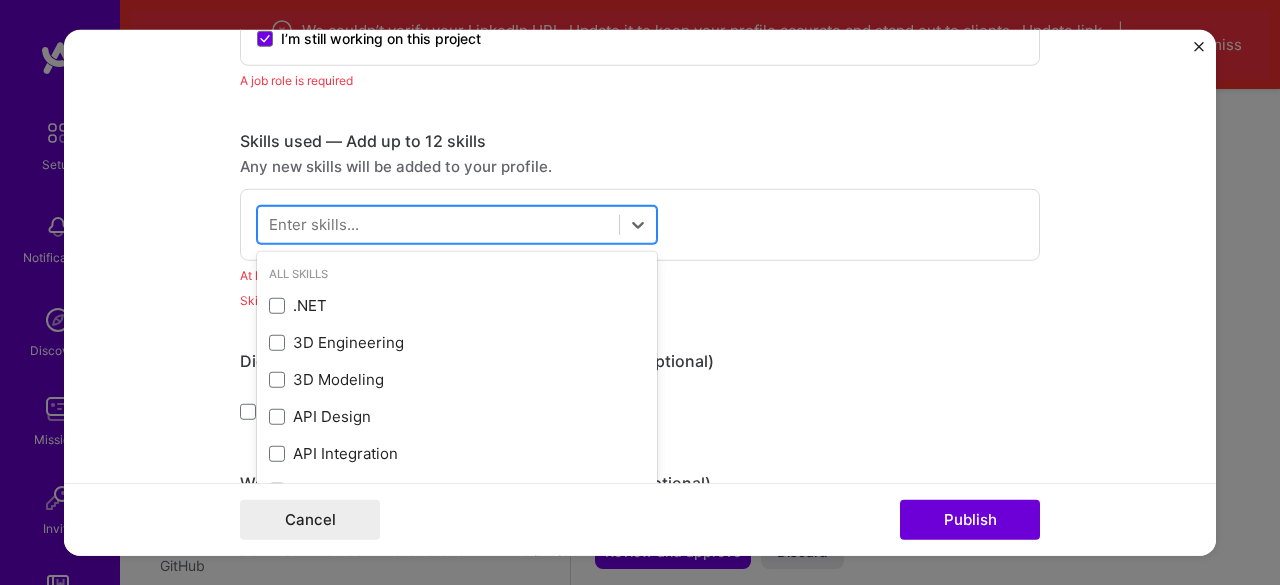 click at bounding box center [438, 224] 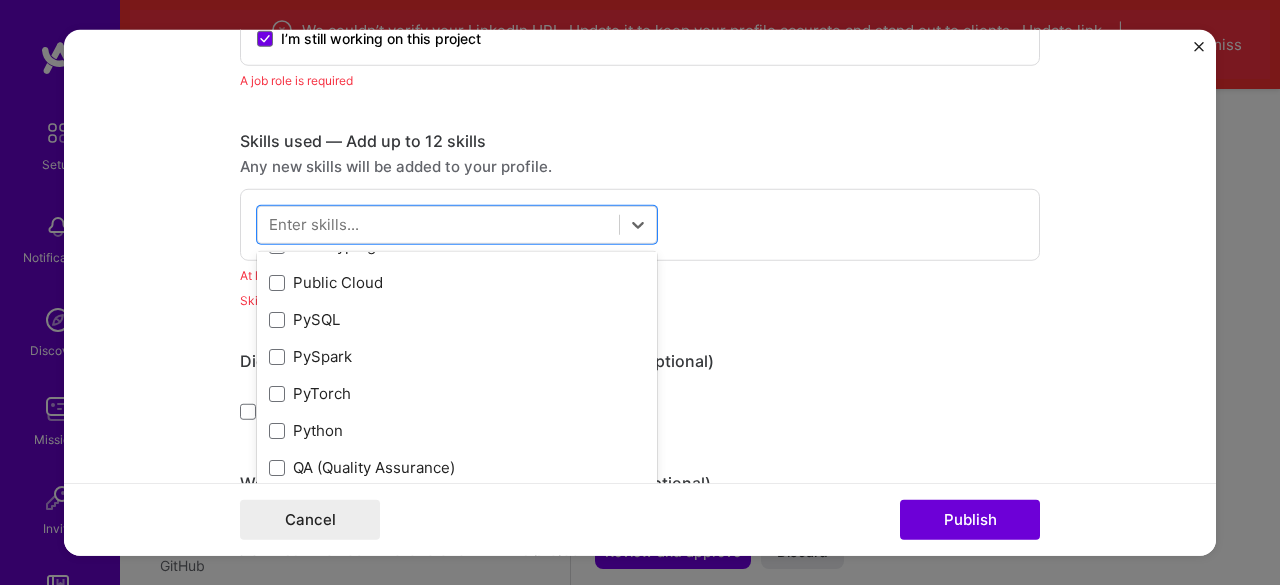 scroll, scrollTop: 9459, scrollLeft: 0, axis: vertical 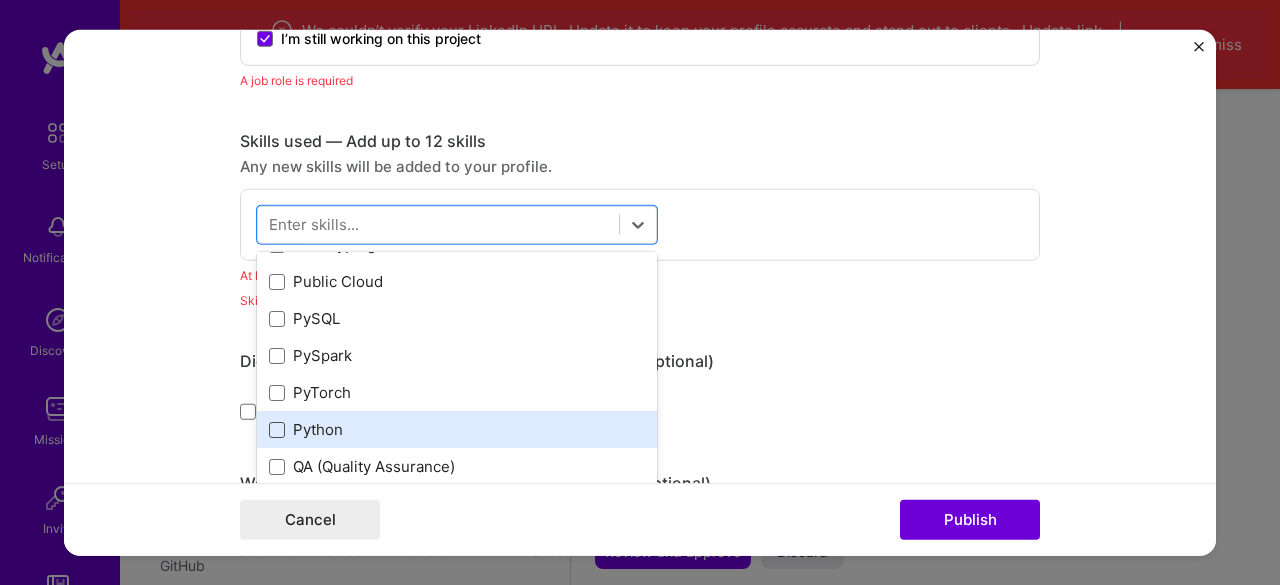 click at bounding box center [277, 430] 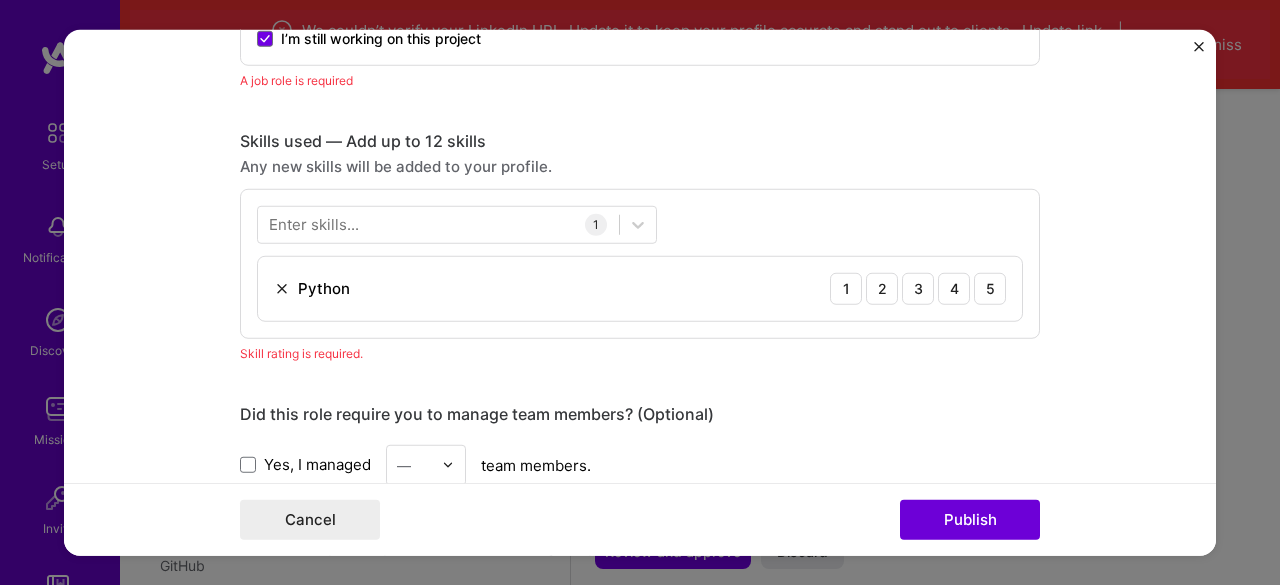 click on "Skill rating is required." at bounding box center (640, 352) 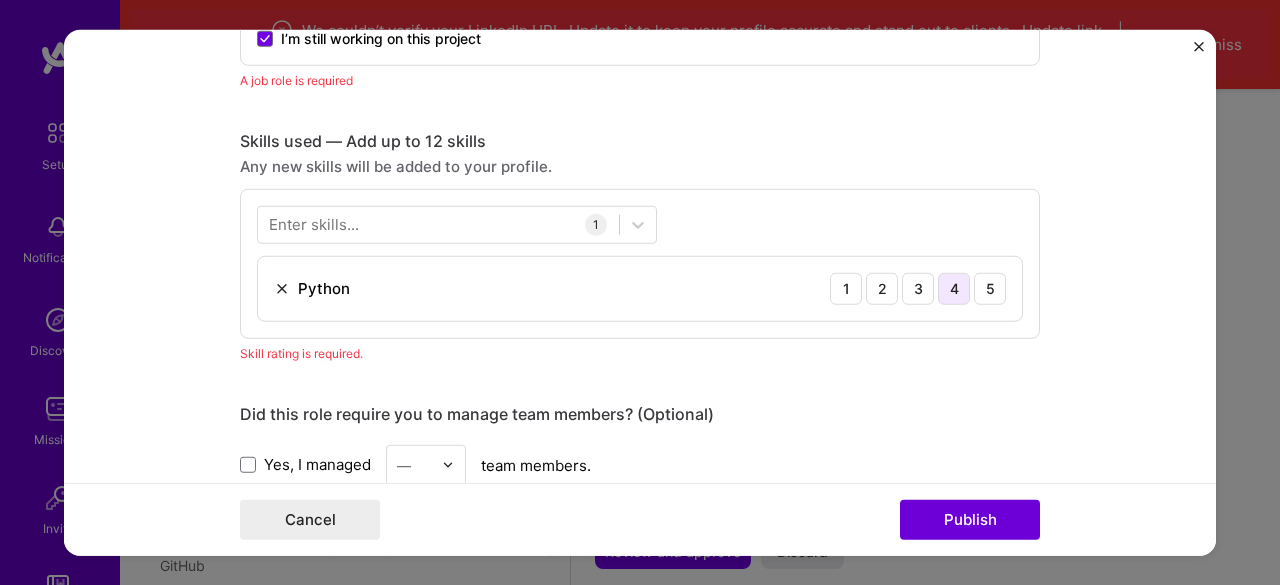 click on "4" at bounding box center [954, 288] 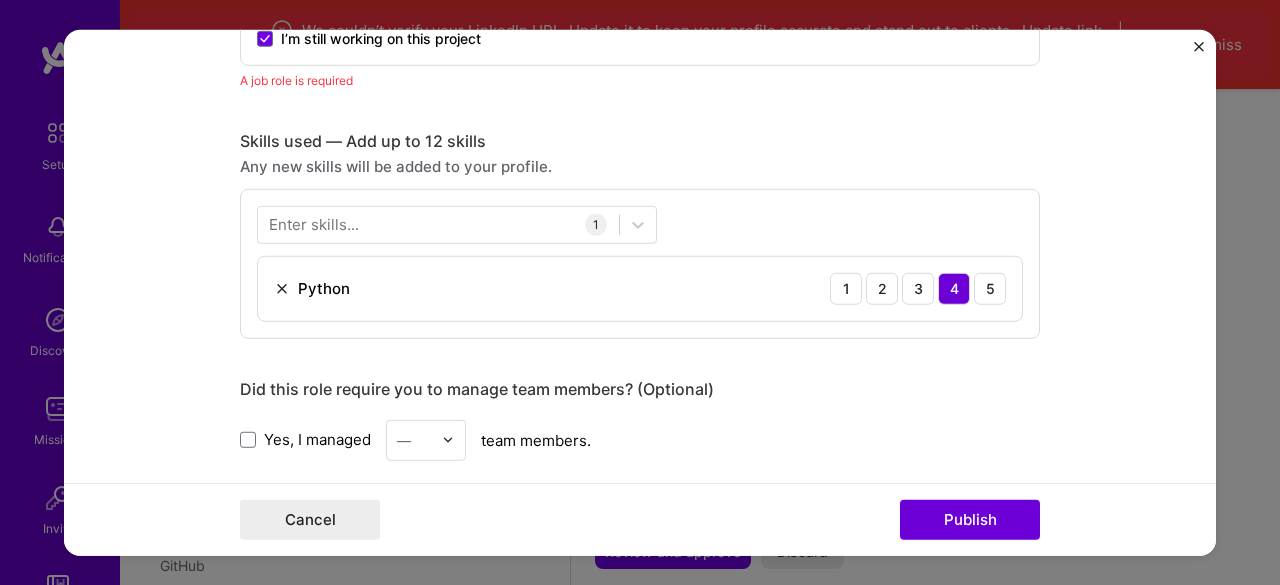 click on "1 2 3 4 5" at bounding box center [918, 288] 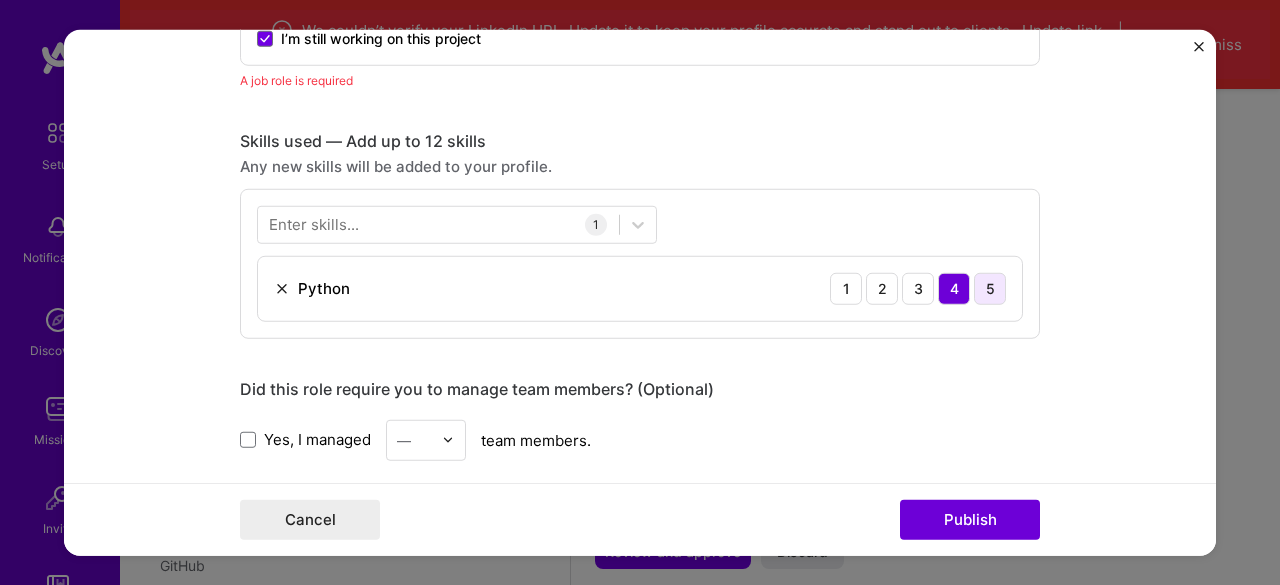 click on "5" at bounding box center [990, 288] 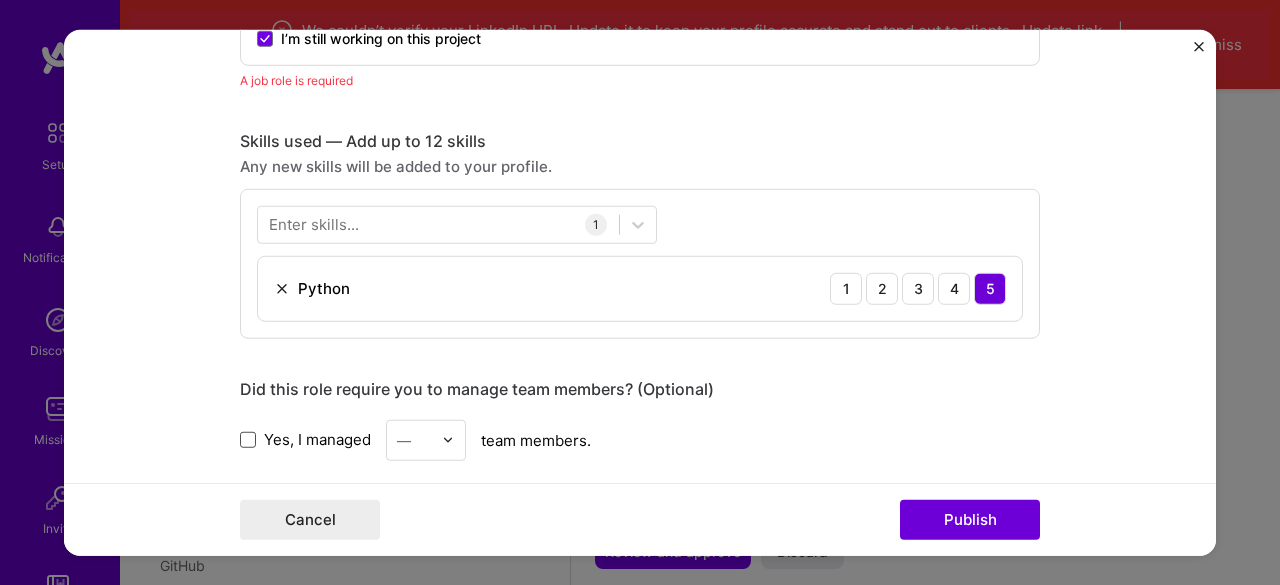 click at bounding box center [248, 440] 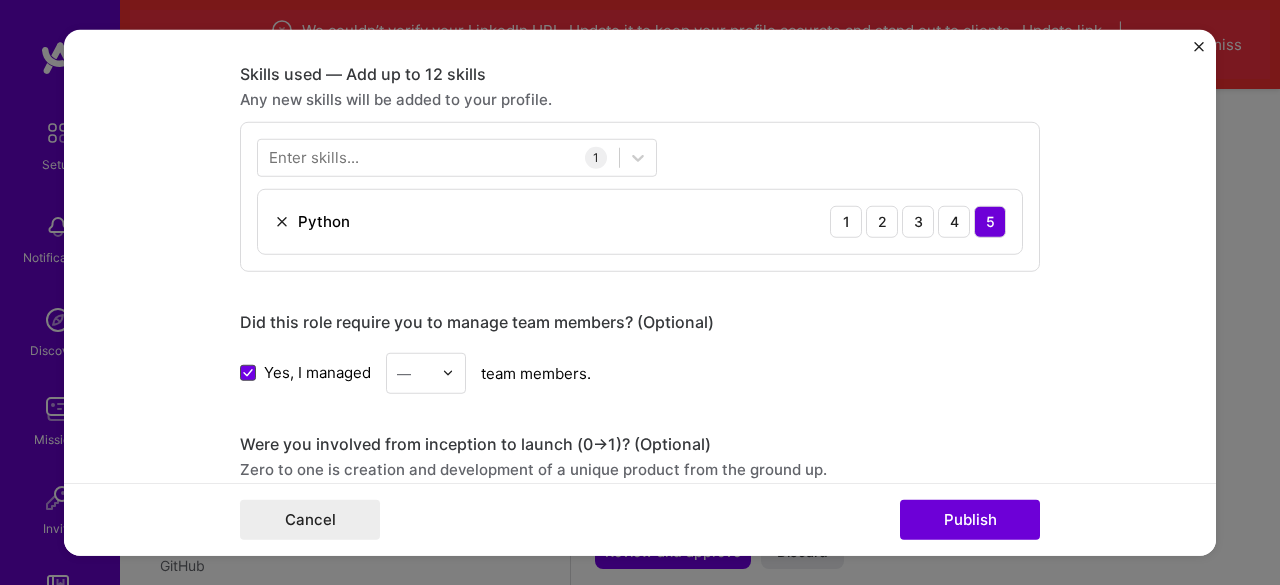 scroll, scrollTop: 1072, scrollLeft: 0, axis: vertical 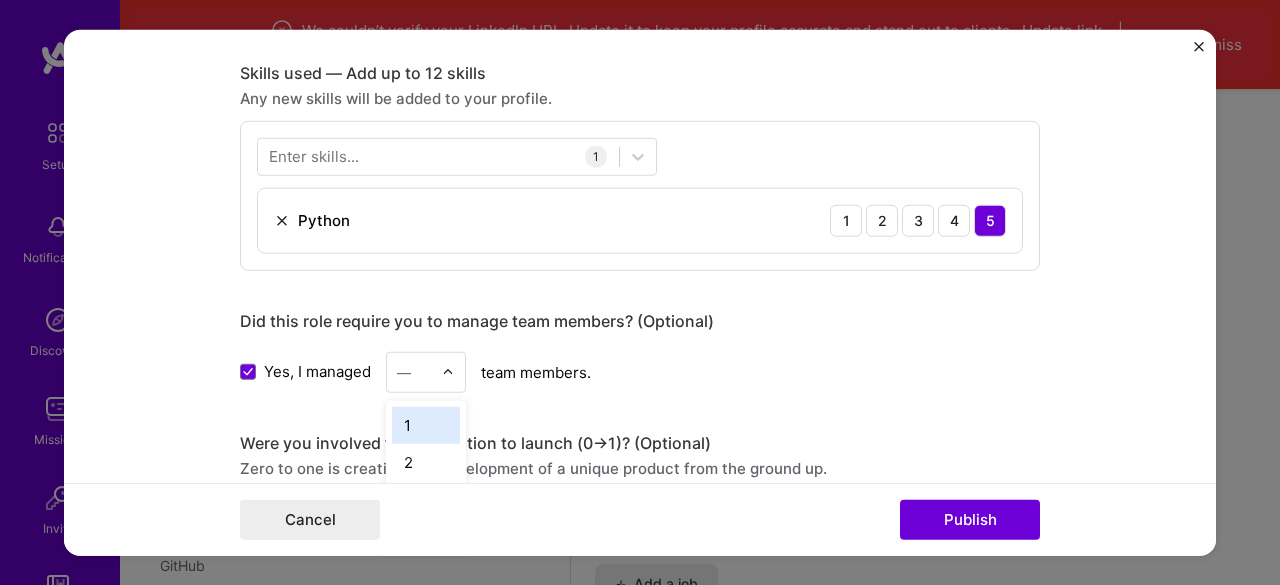 click at bounding box center [453, 371] 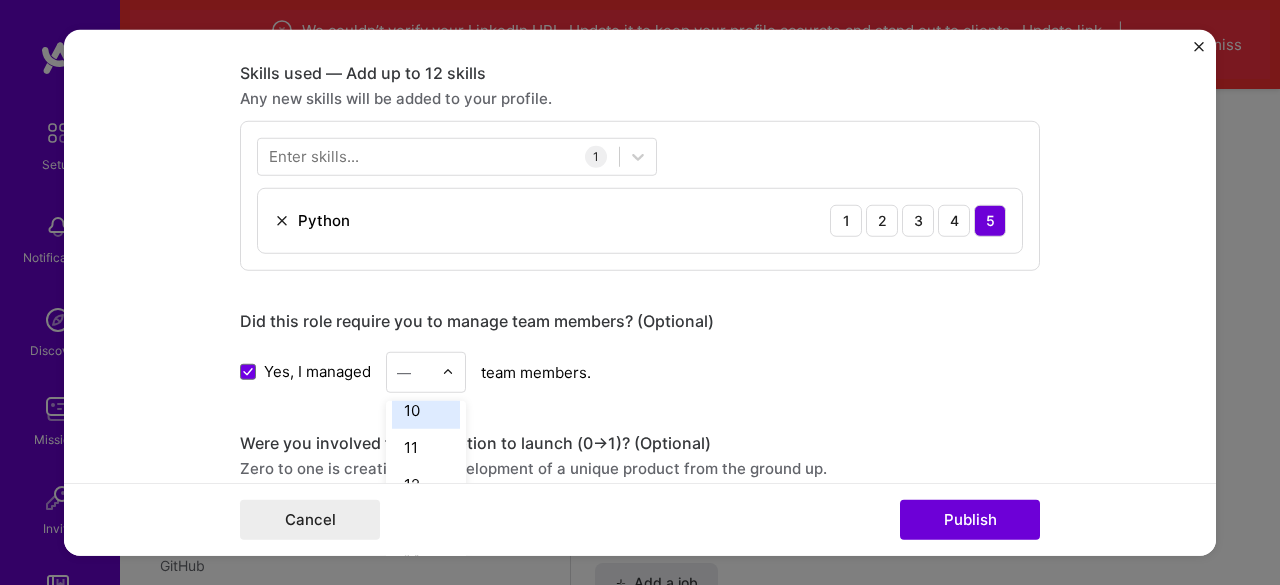scroll, scrollTop: 347, scrollLeft: 0, axis: vertical 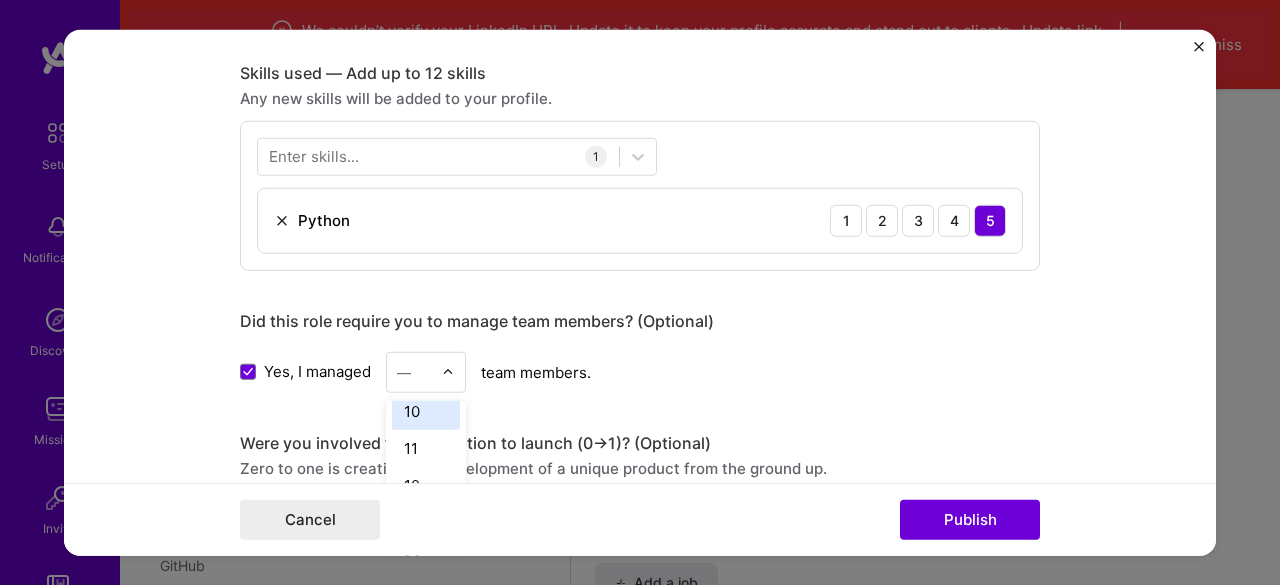 click on "10" at bounding box center [426, 410] 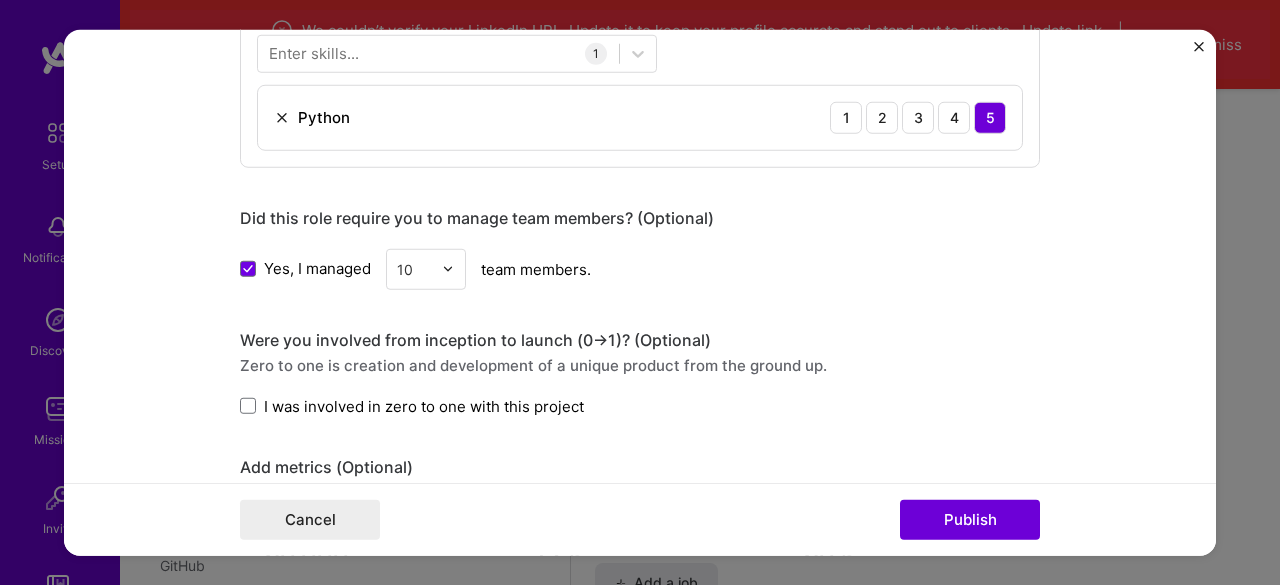 scroll, scrollTop: 1178, scrollLeft: 0, axis: vertical 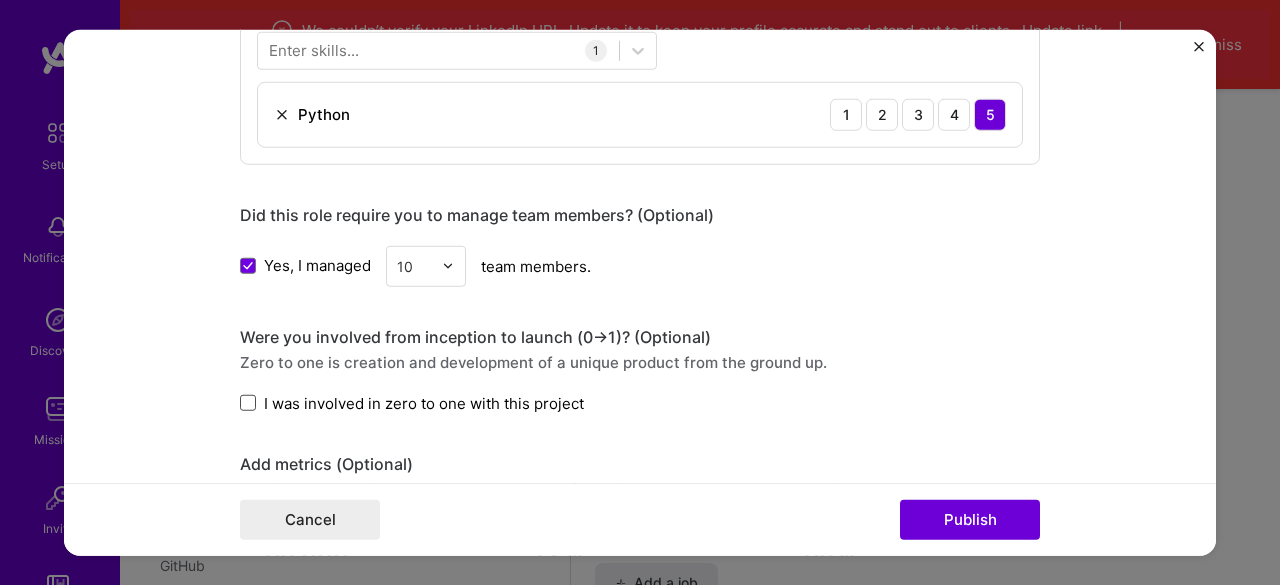 click at bounding box center (248, 403) 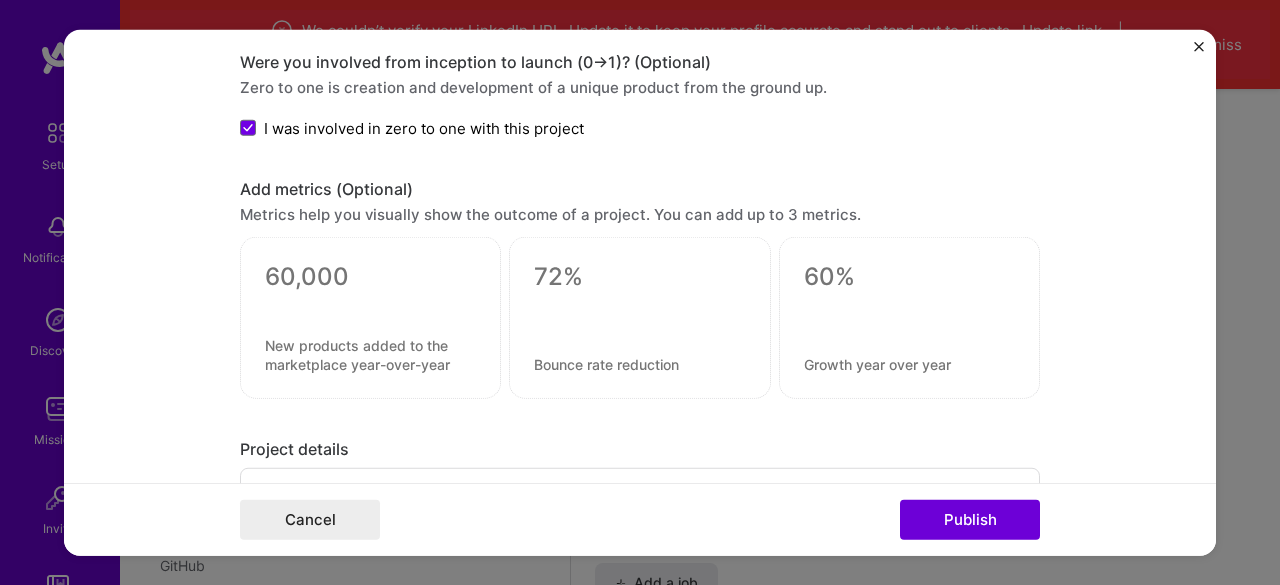 scroll, scrollTop: 1474, scrollLeft: 0, axis: vertical 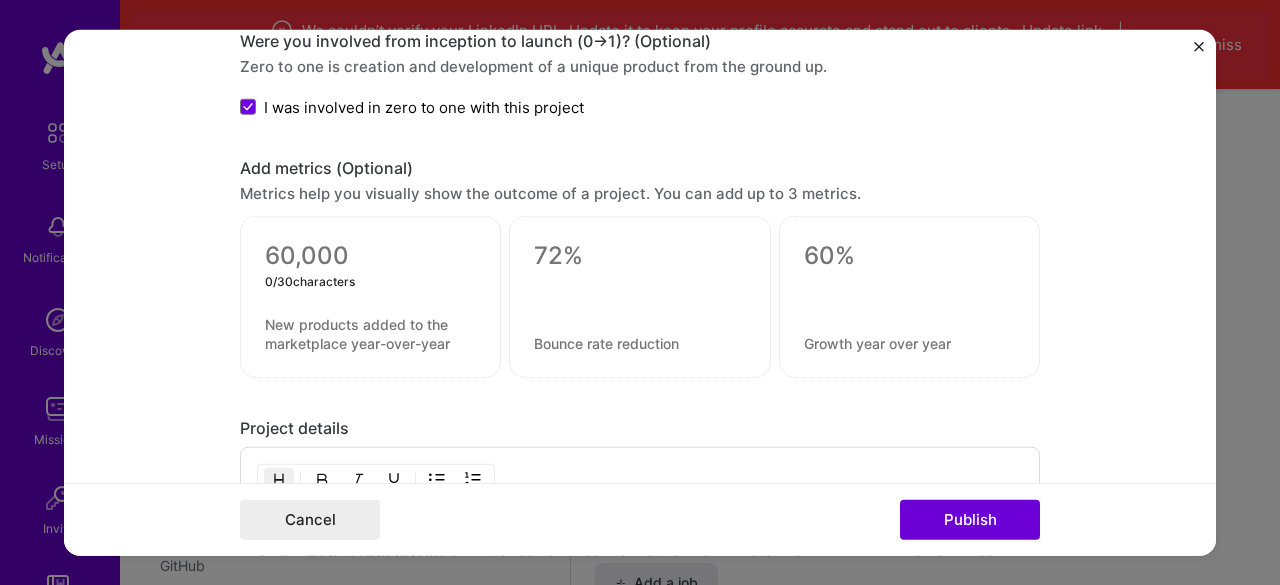 click at bounding box center (370, 256) 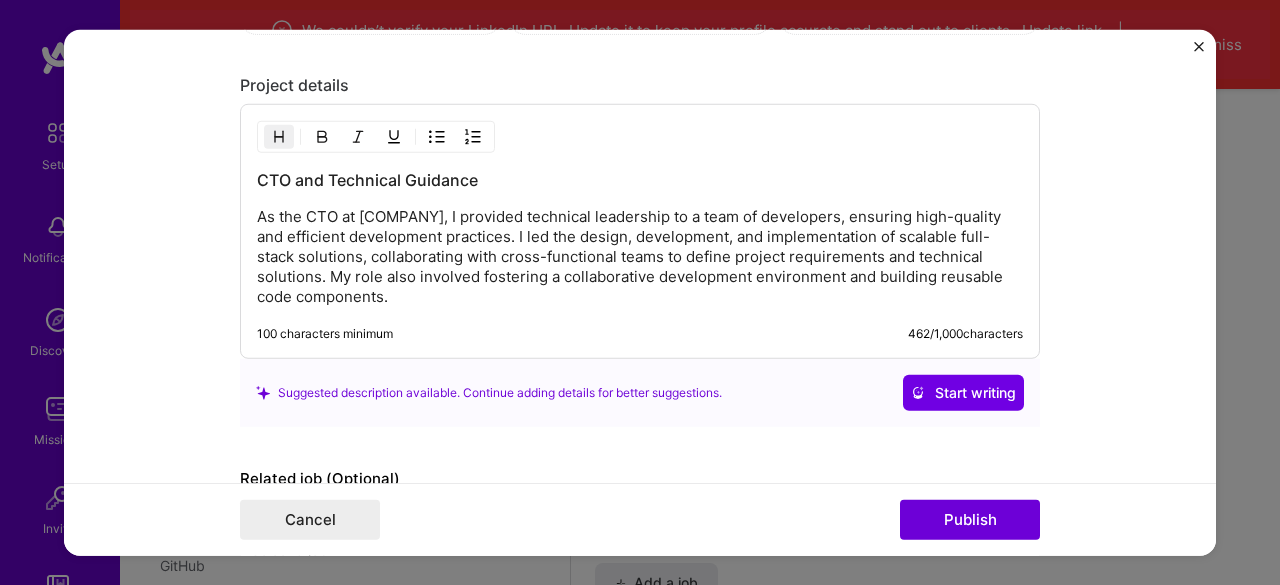 scroll, scrollTop: 1933, scrollLeft: 0, axis: vertical 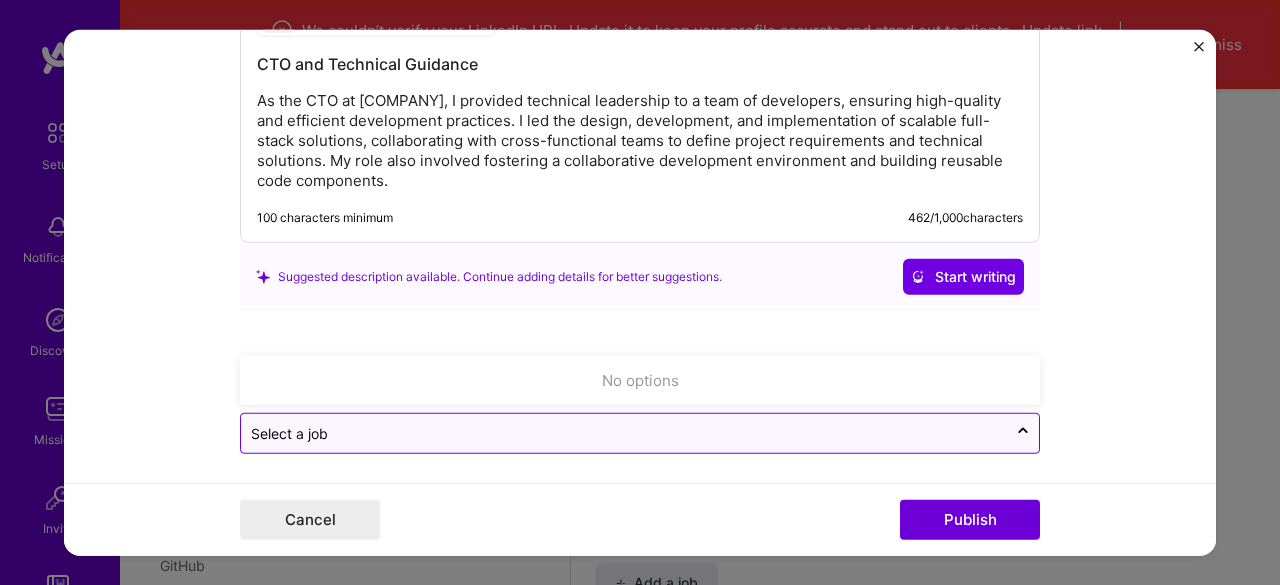 click on "Select a job" at bounding box center (289, 433) 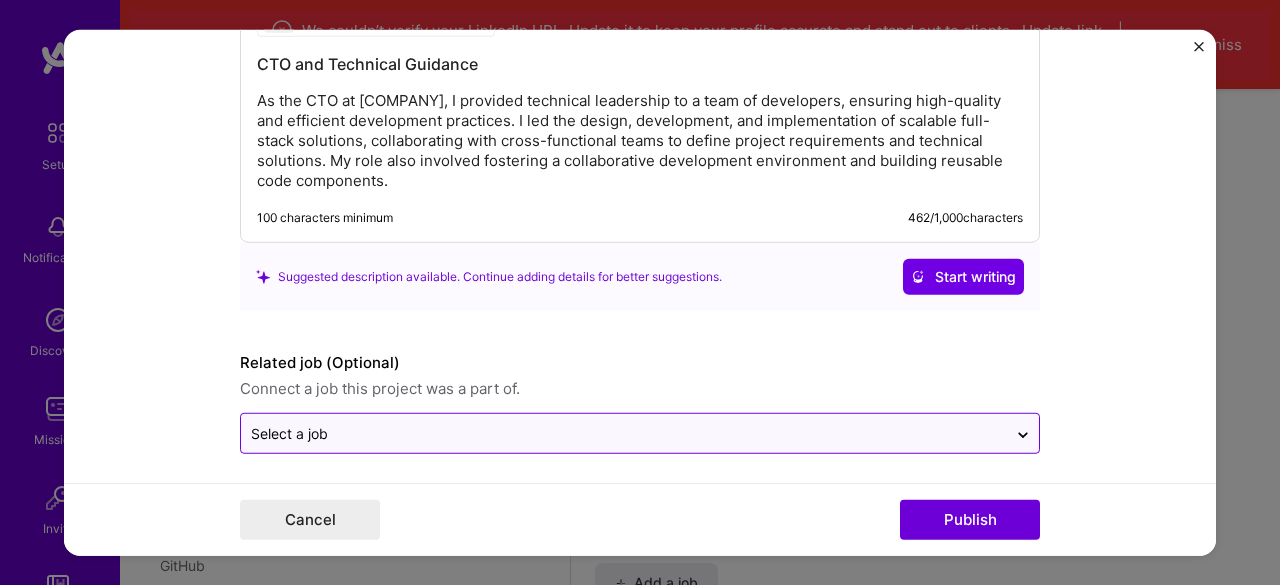 click on "Select a job" at bounding box center [289, 433] 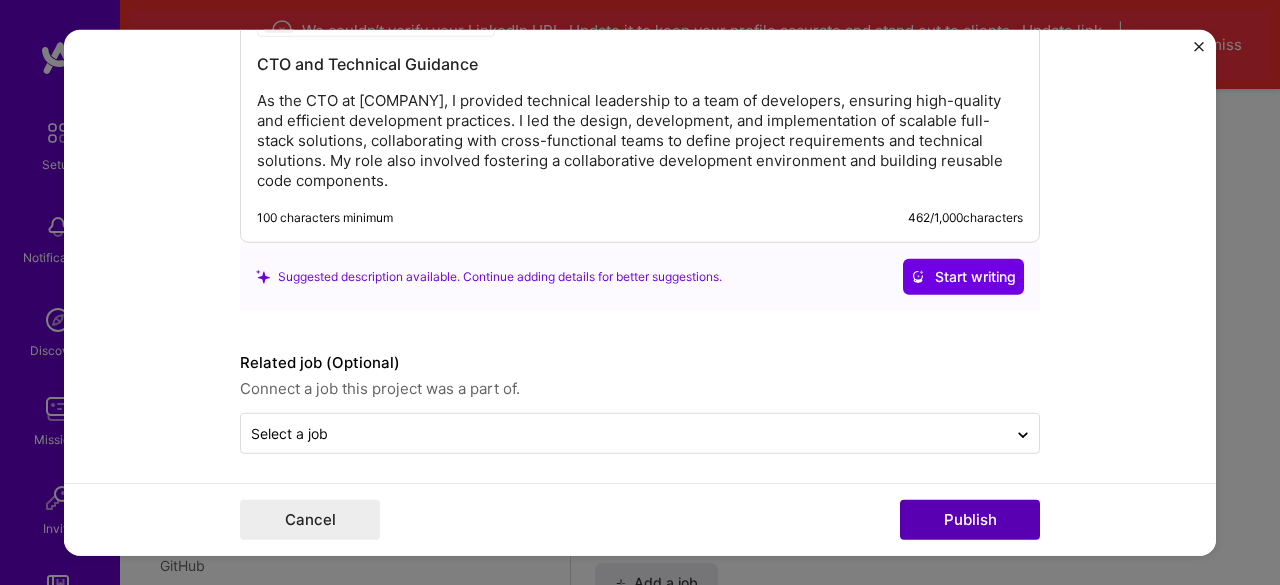 click on "Publish" at bounding box center (970, 520) 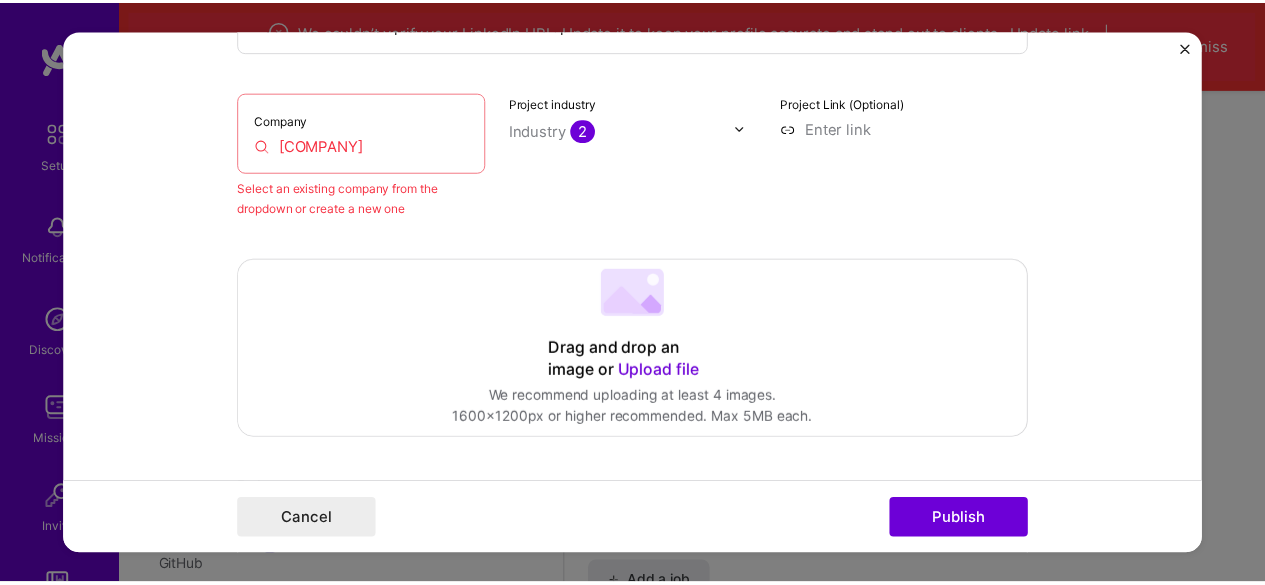 scroll, scrollTop: 131, scrollLeft: 0, axis: vertical 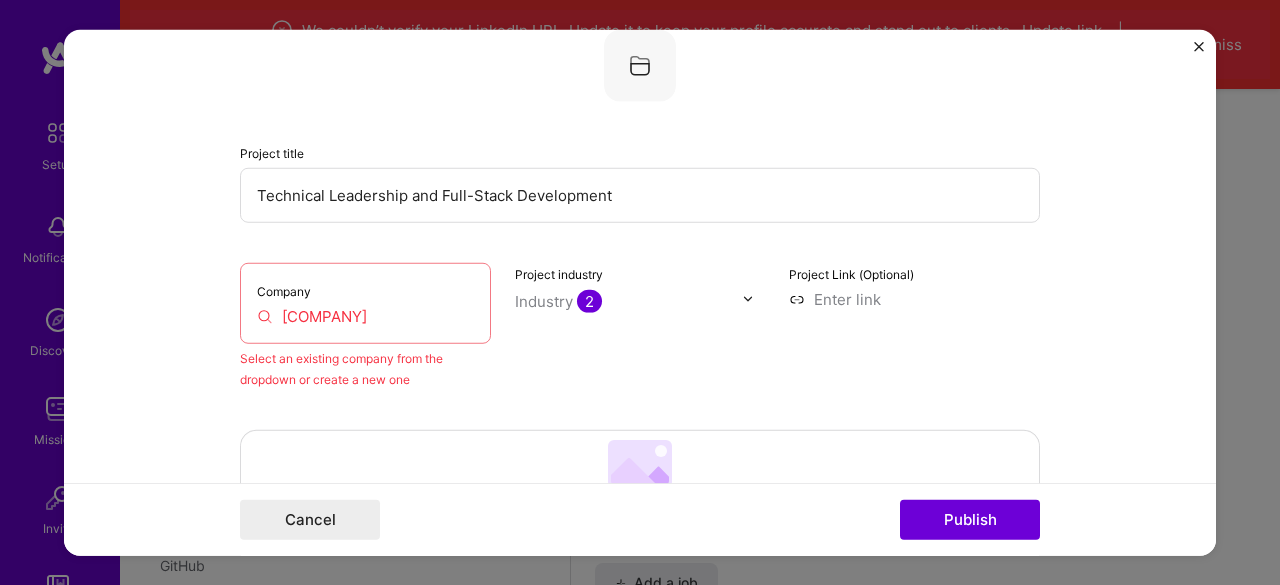 click on "Company [COMPANY]" at bounding box center [365, 302] 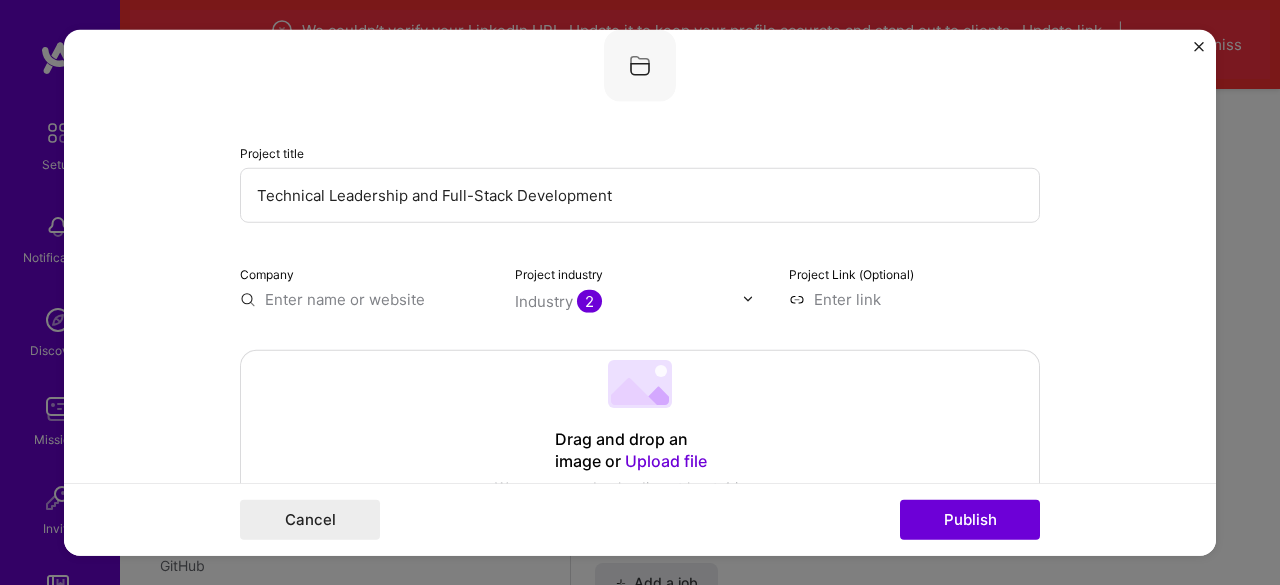 click at bounding box center (365, 298) 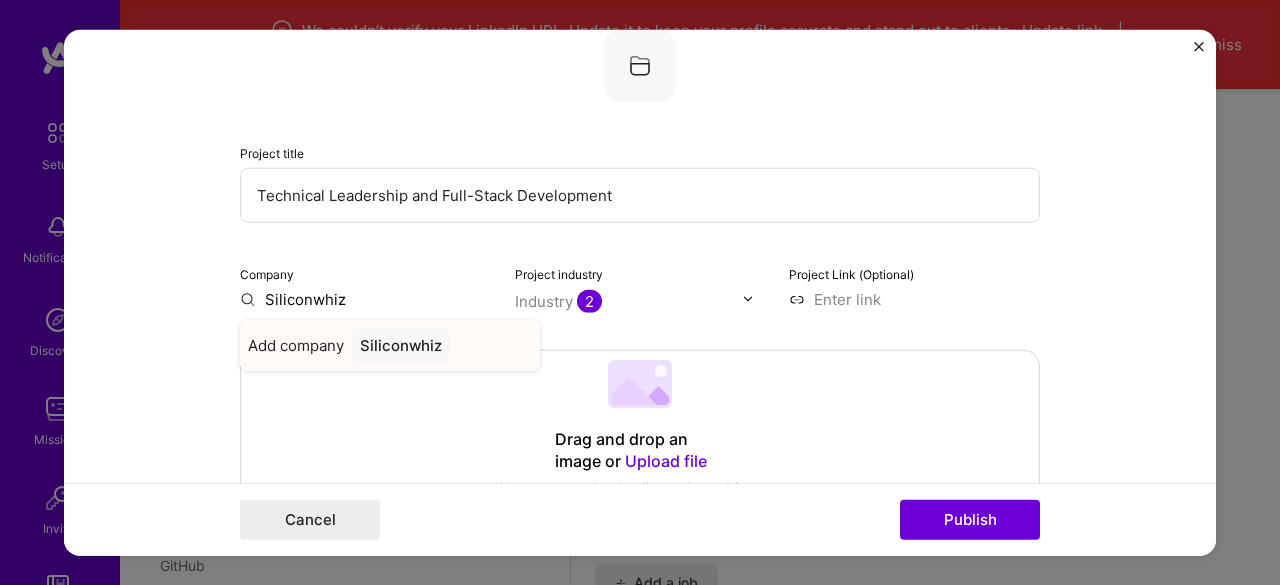 type on "Siliconwhiz" 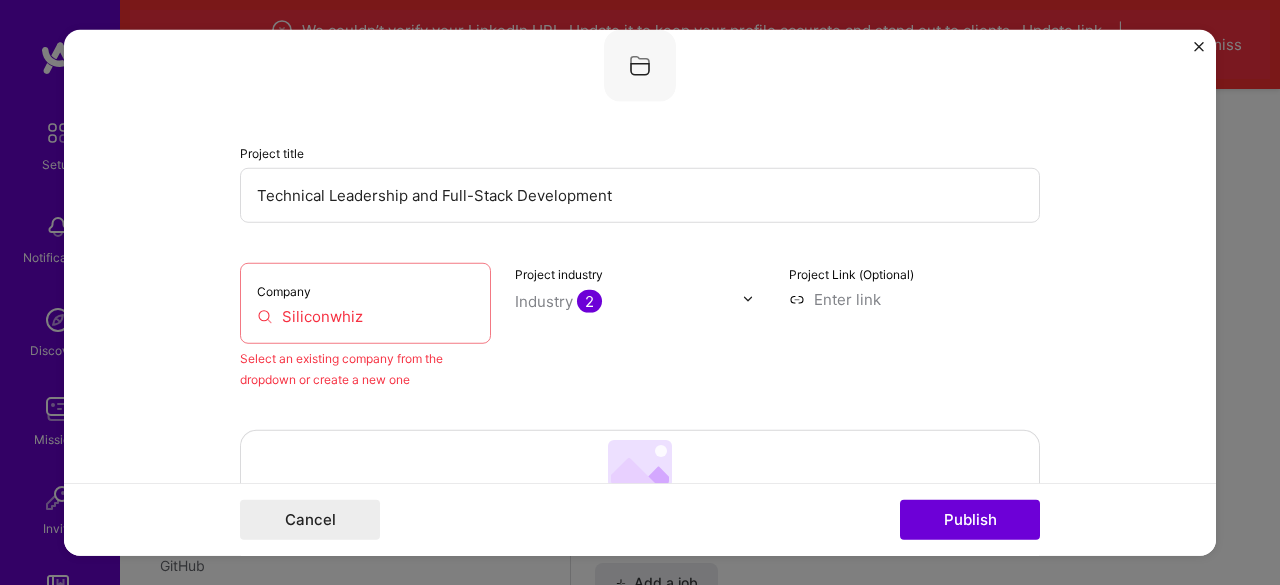 click at bounding box center [1199, 46] 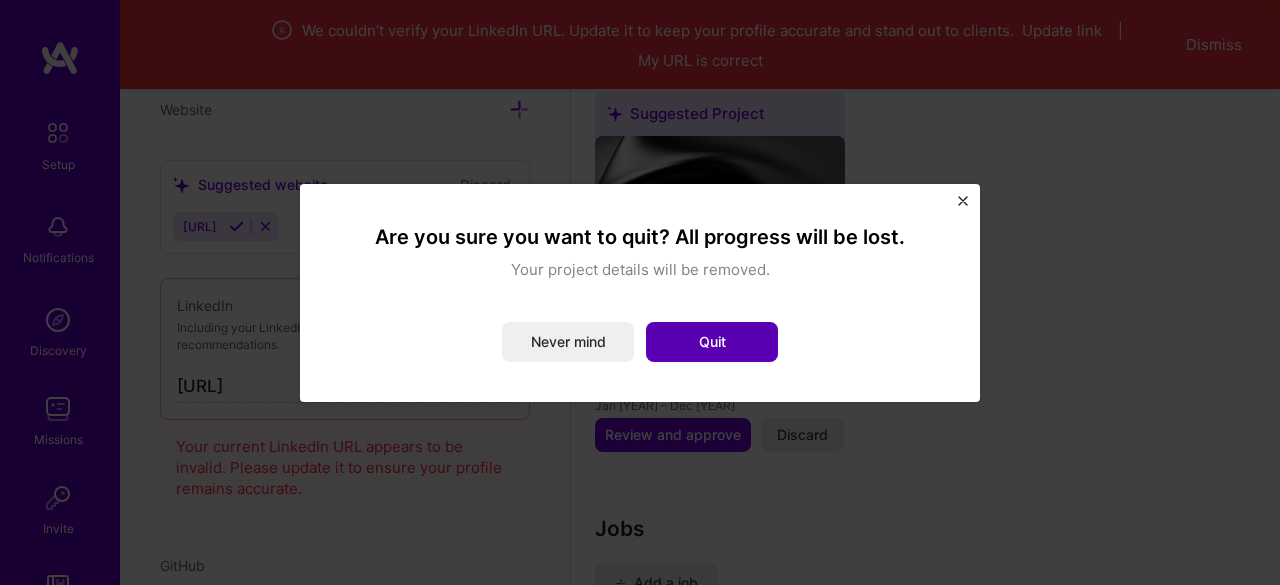 click on "Quit" at bounding box center (712, 342) 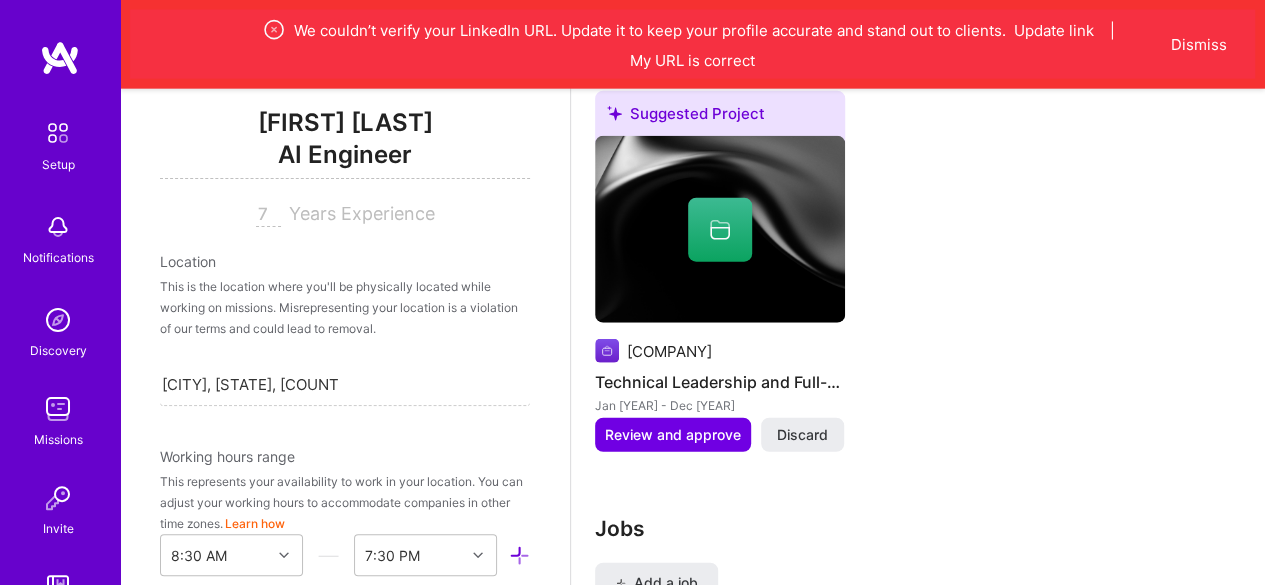 scroll, scrollTop: 0, scrollLeft: 0, axis: both 